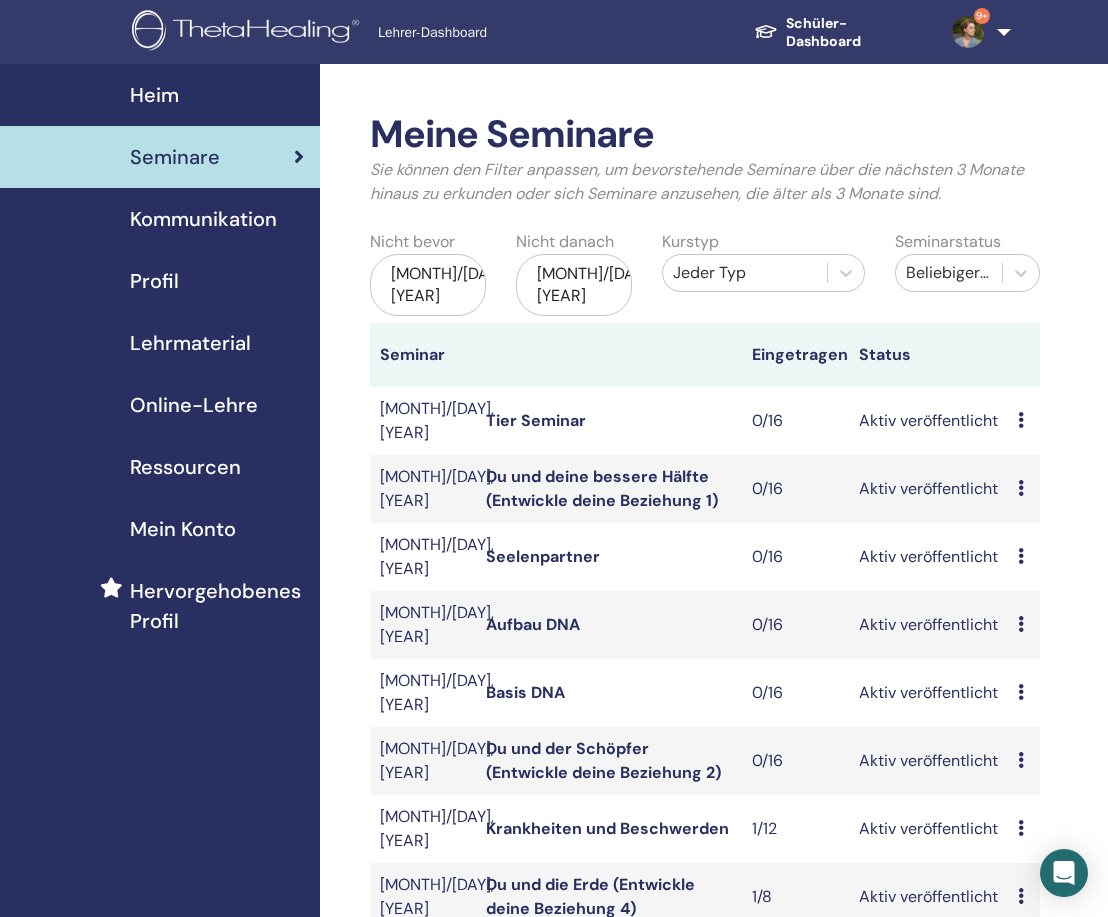 scroll, scrollTop: 0, scrollLeft: 0, axis: both 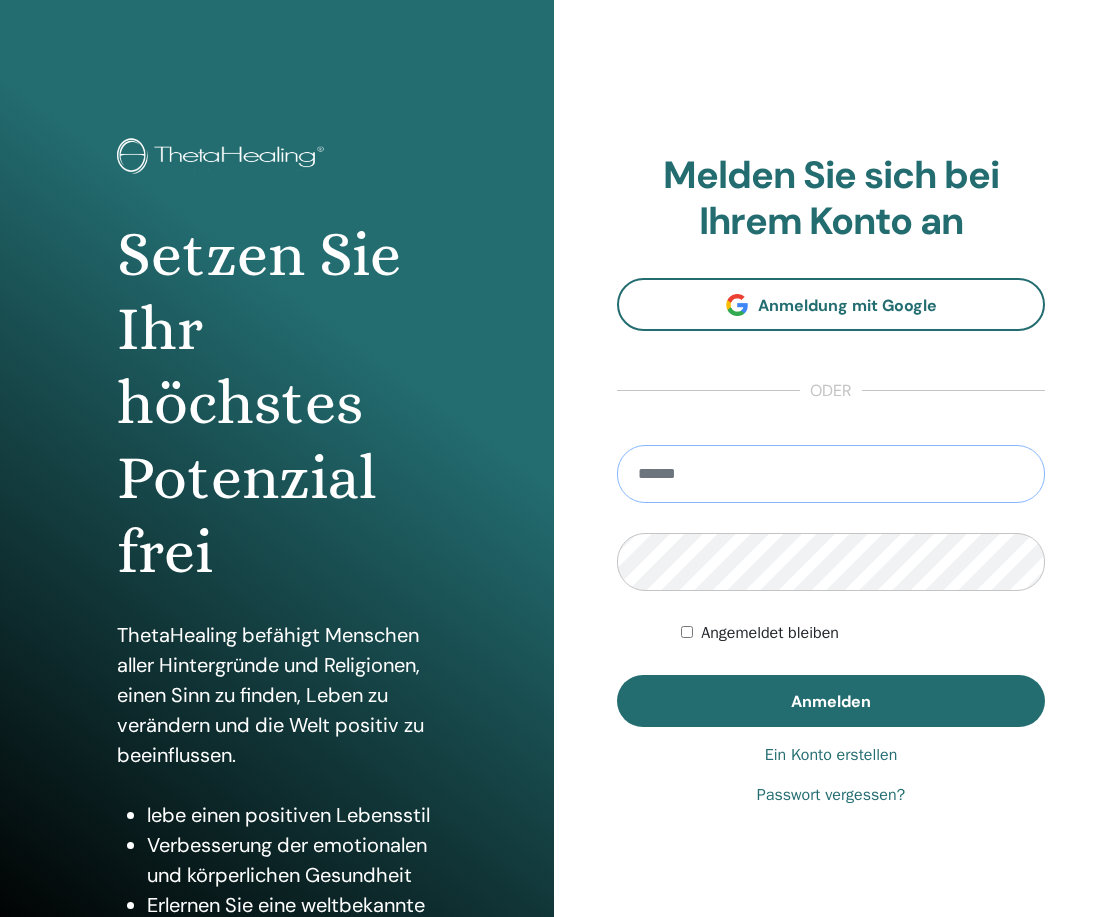 type on "**********" 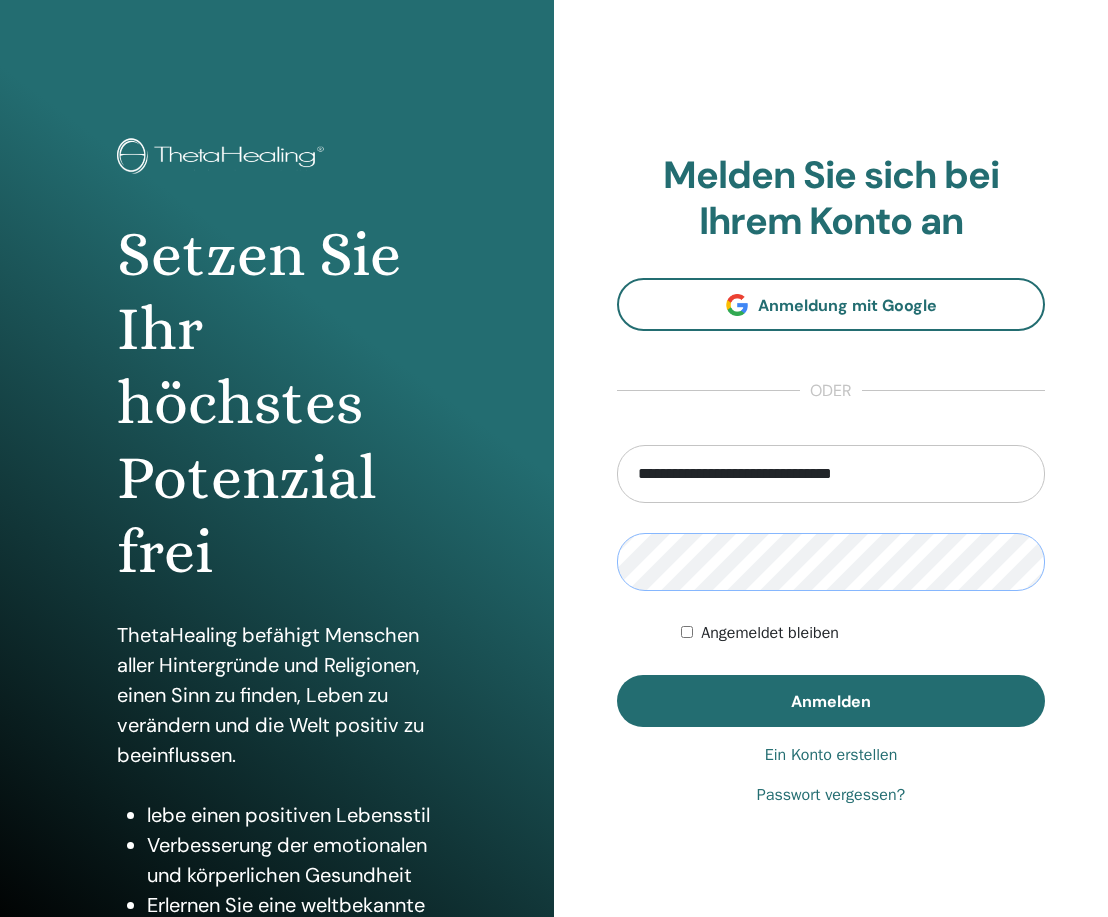 click on "Anmelden" at bounding box center (831, 701) 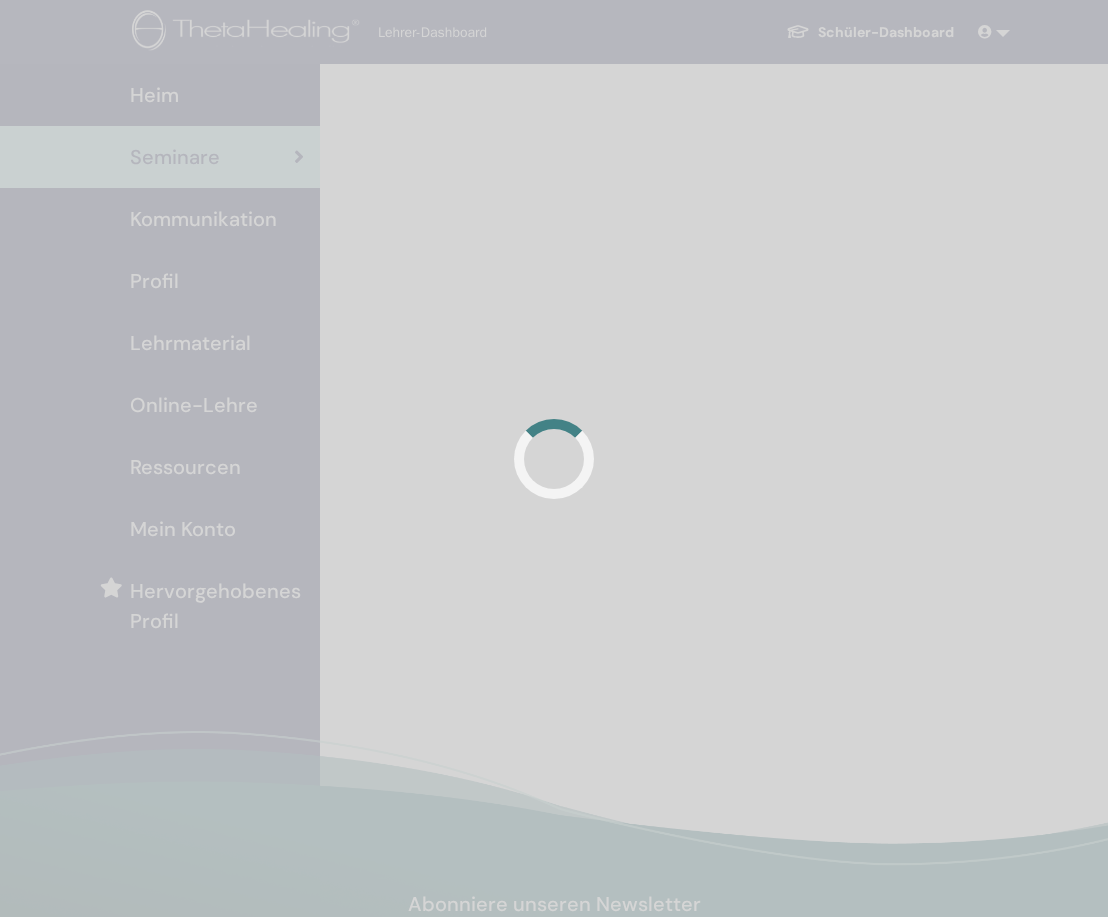 scroll, scrollTop: 0, scrollLeft: 0, axis: both 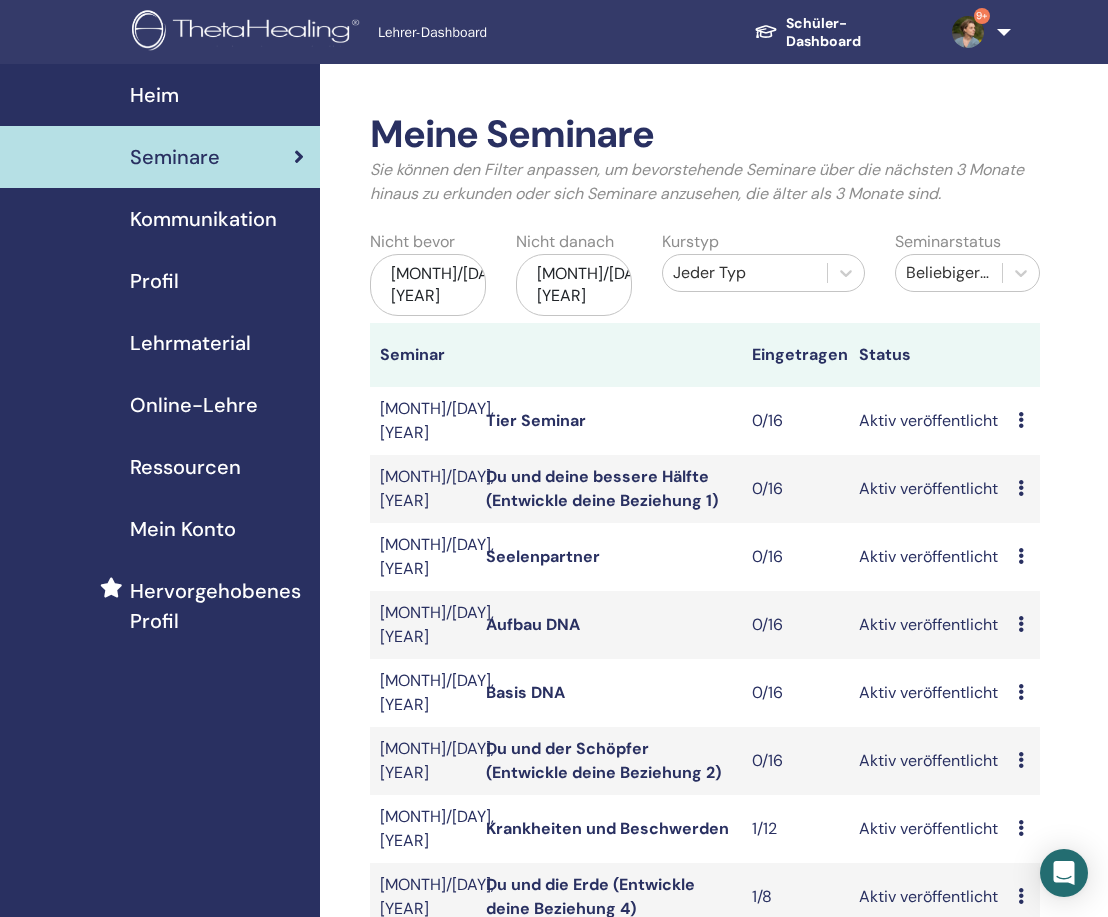 click on "[MONTH]/[DAY], [YEAR]" at bounding box center (428, 285) 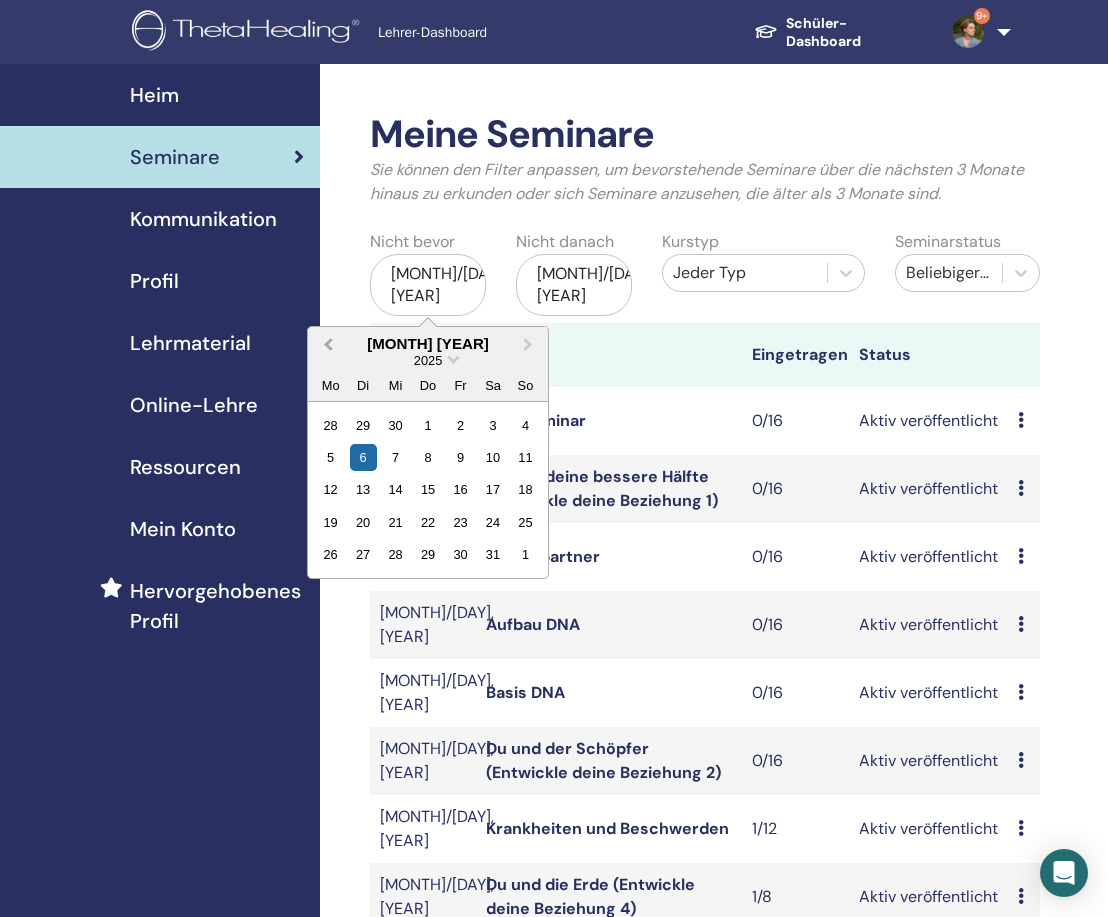 click on "Previous Month" at bounding box center [326, 345] 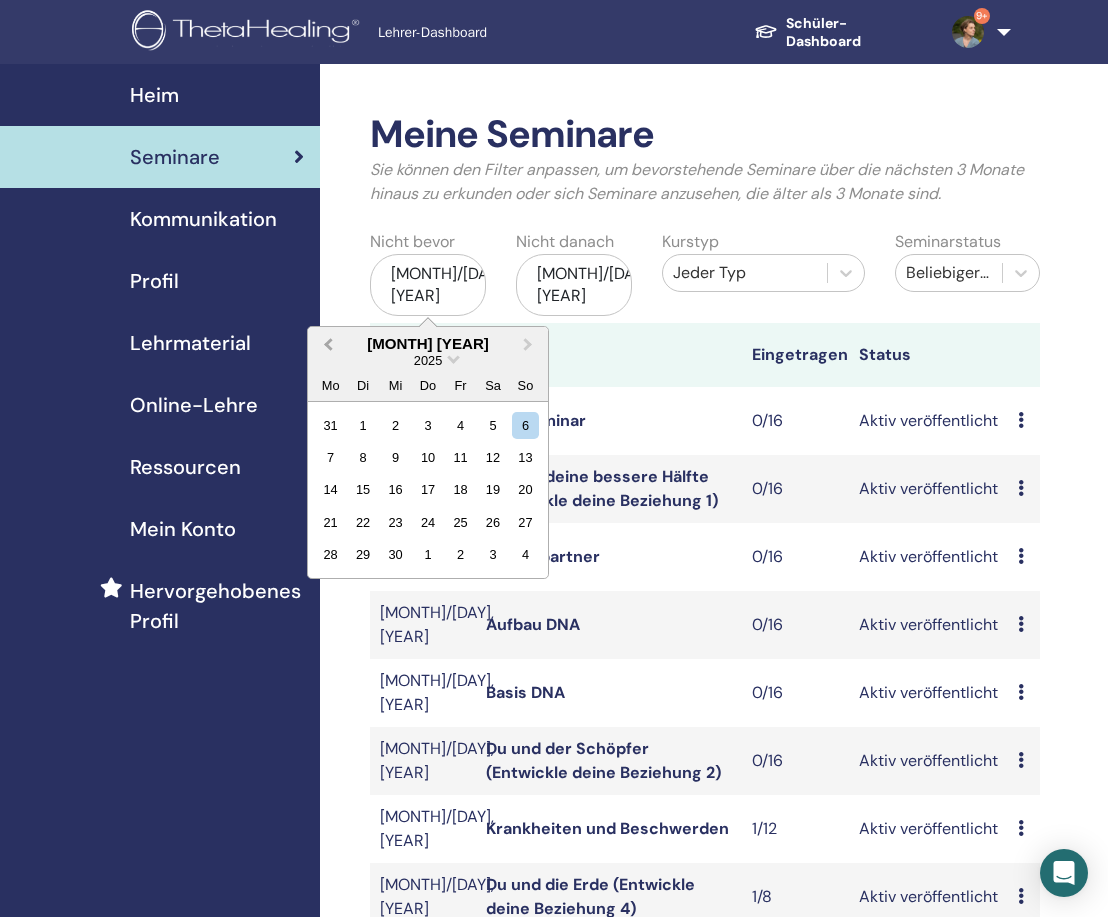 click on "Previous Month" at bounding box center (326, 345) 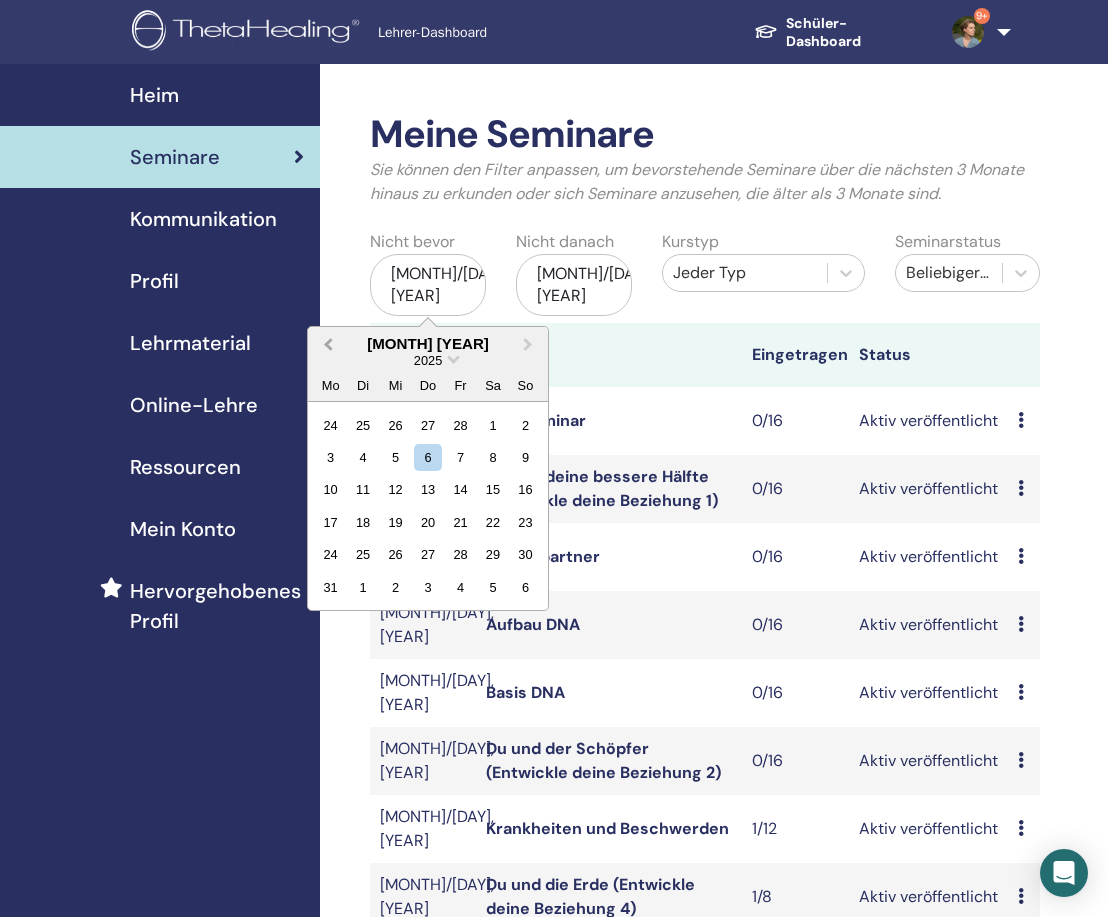 click on "Previous Month" at bounding box center [326, 345] 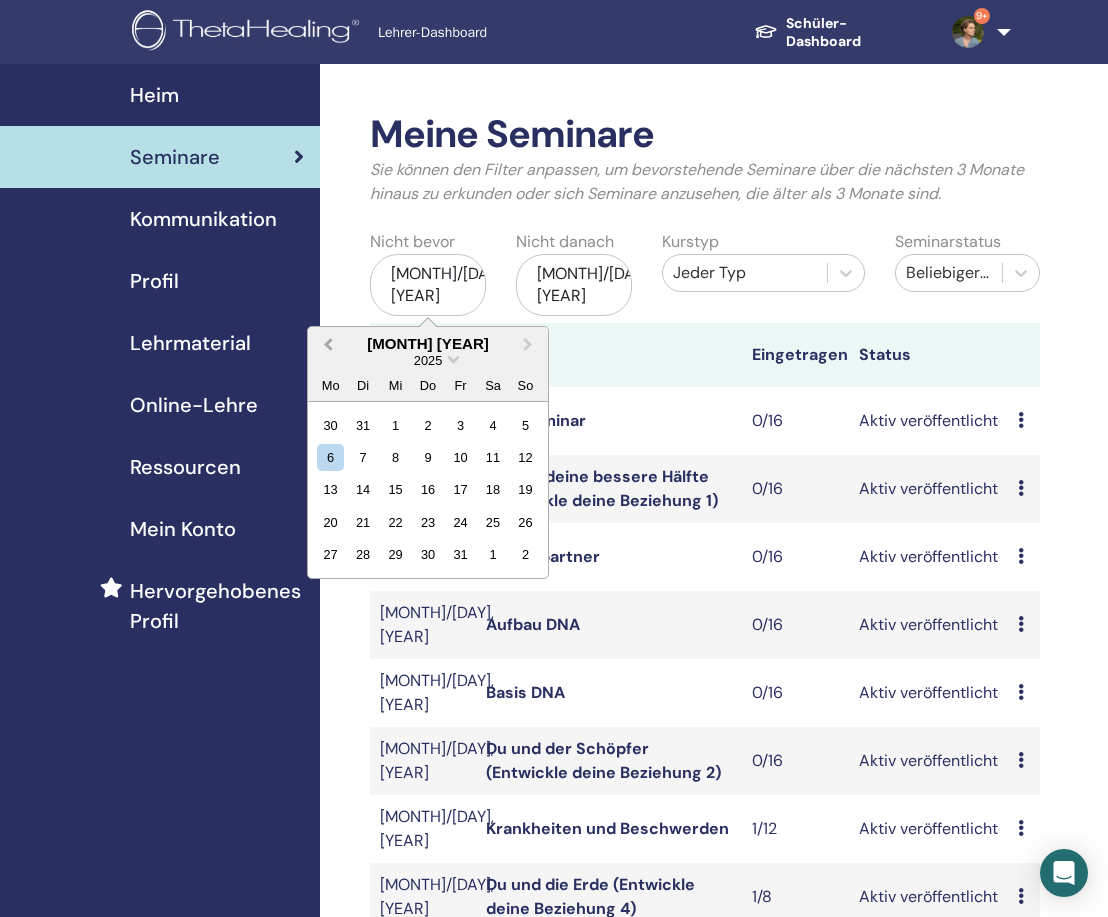 click on "Previous Month" at bounding box center [326, 345] 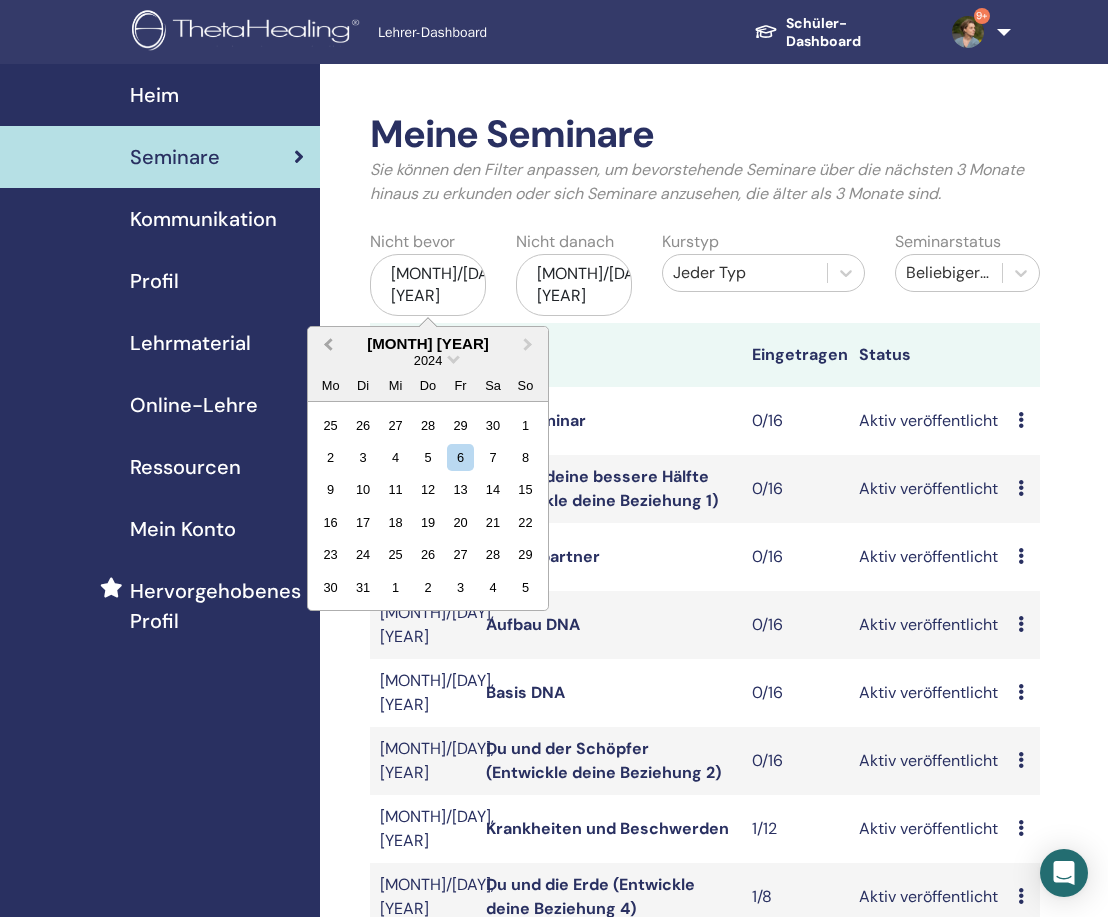 click on "Previous Month" at bounding box center [326, 345] 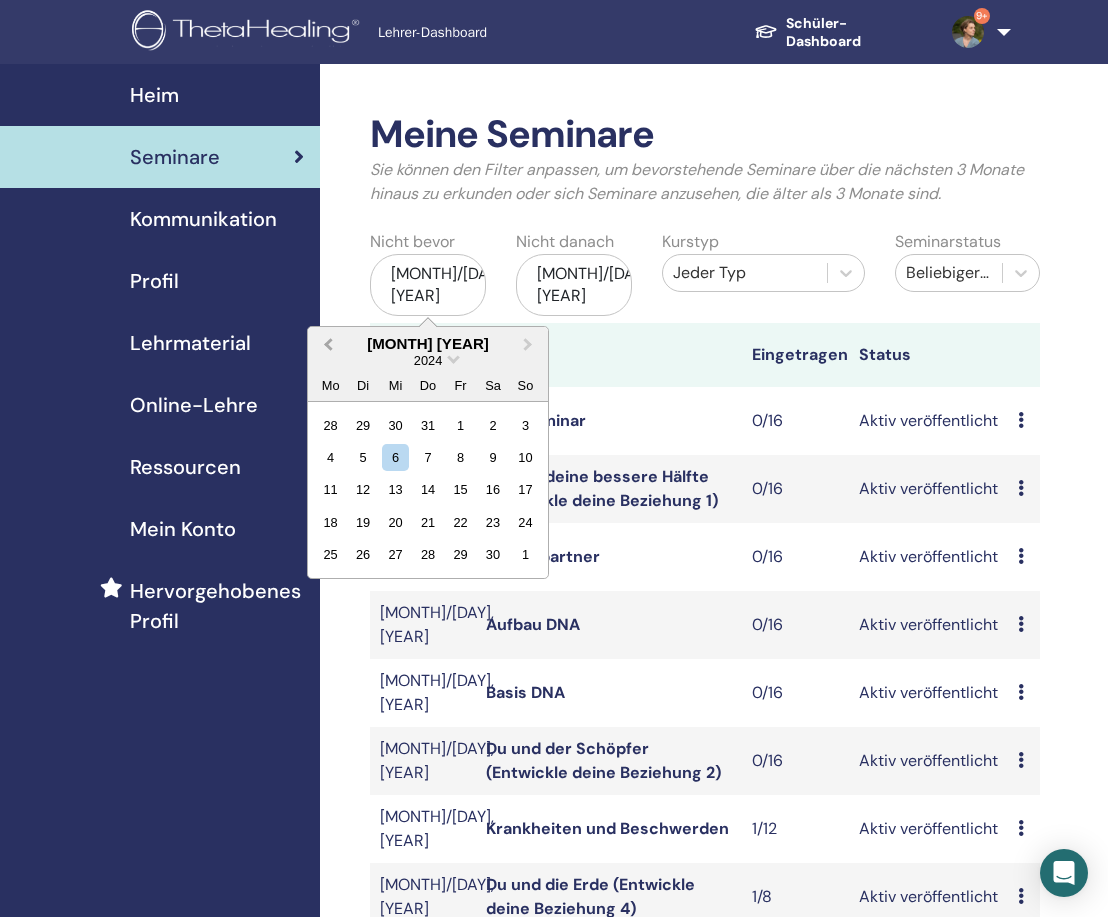 click on "Previous Month" at bounding box center (326, 345) 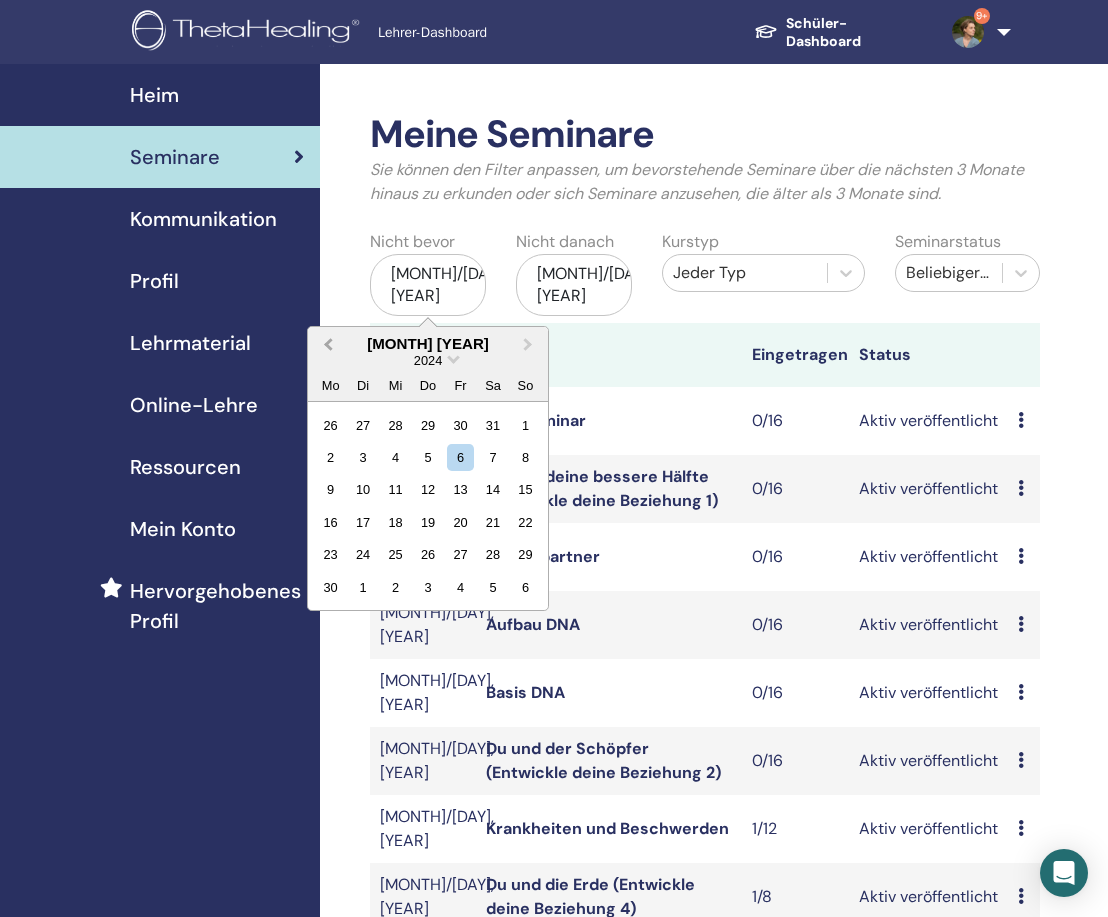 click on "Previous Month" at bounding box center [326, 345] 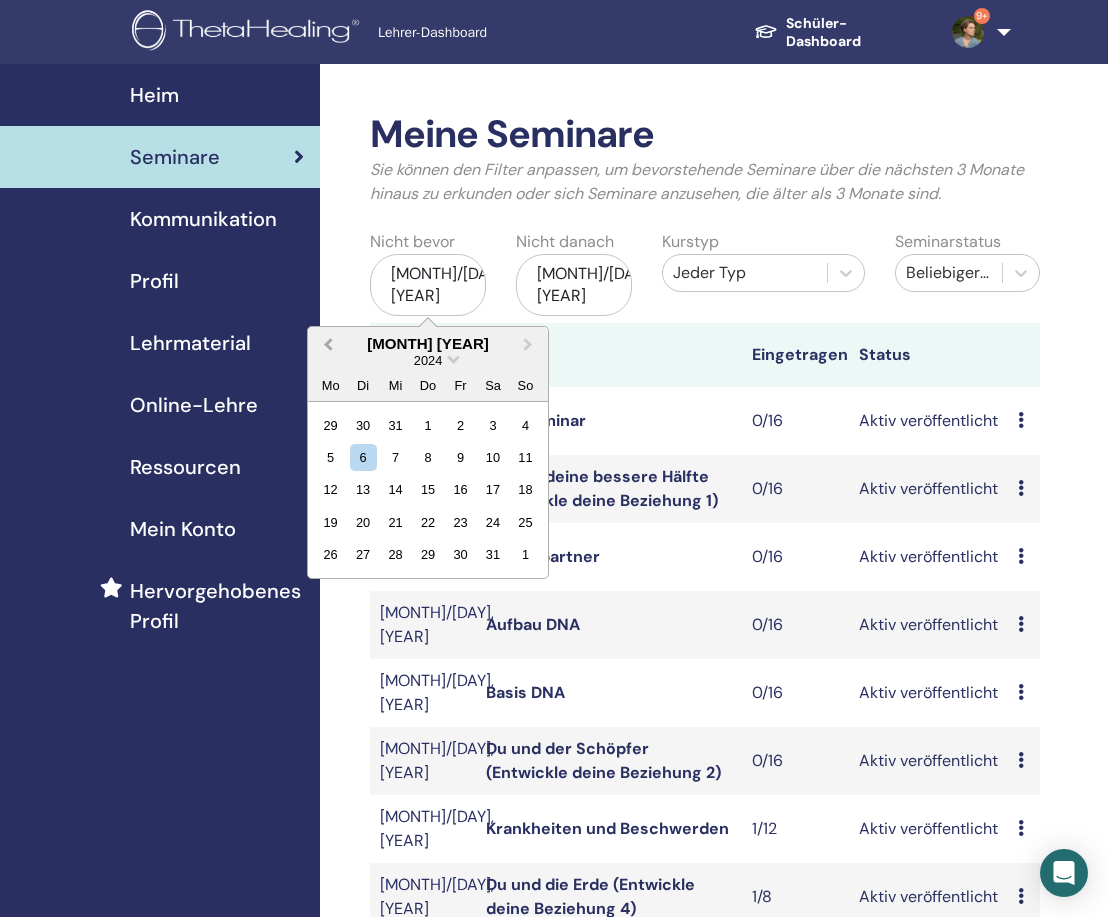 click on "Previous Month" at bounding box center [326, 345] 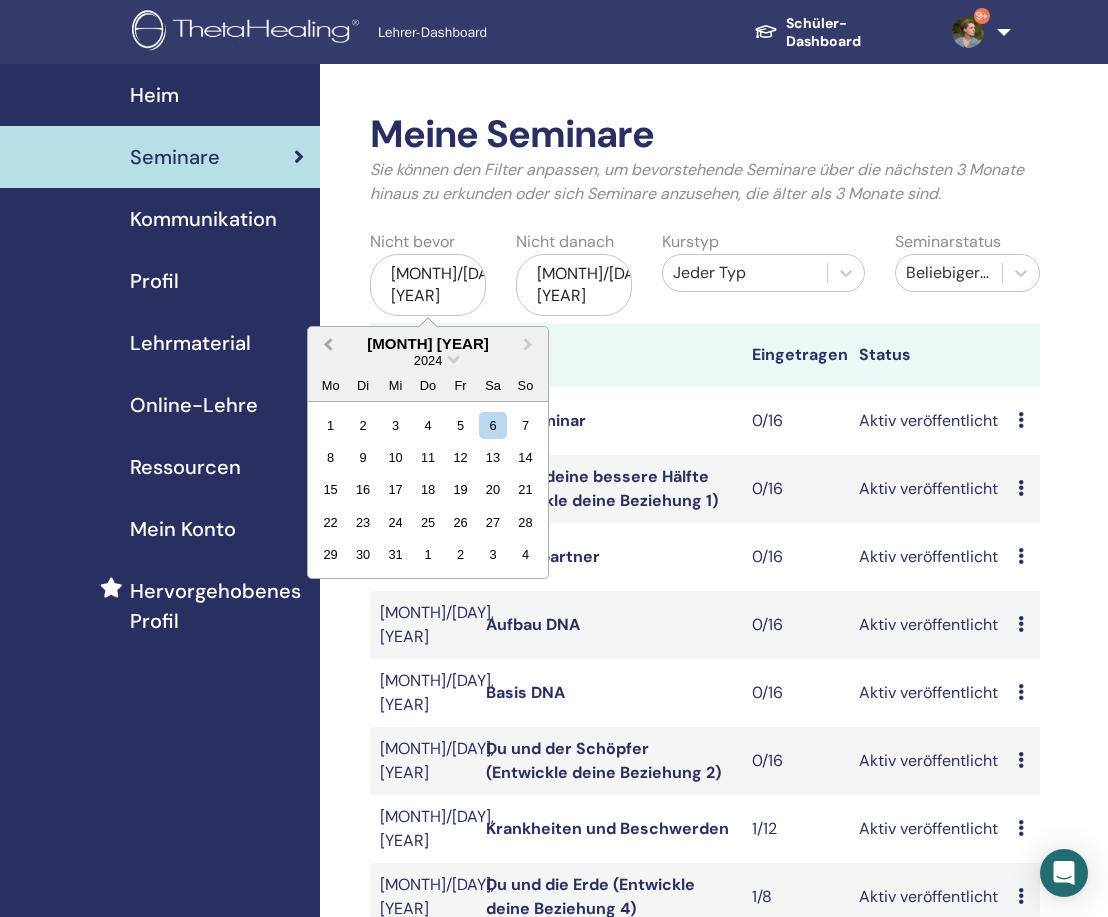 click on "Previous Month" at bounding box center [326, 345] 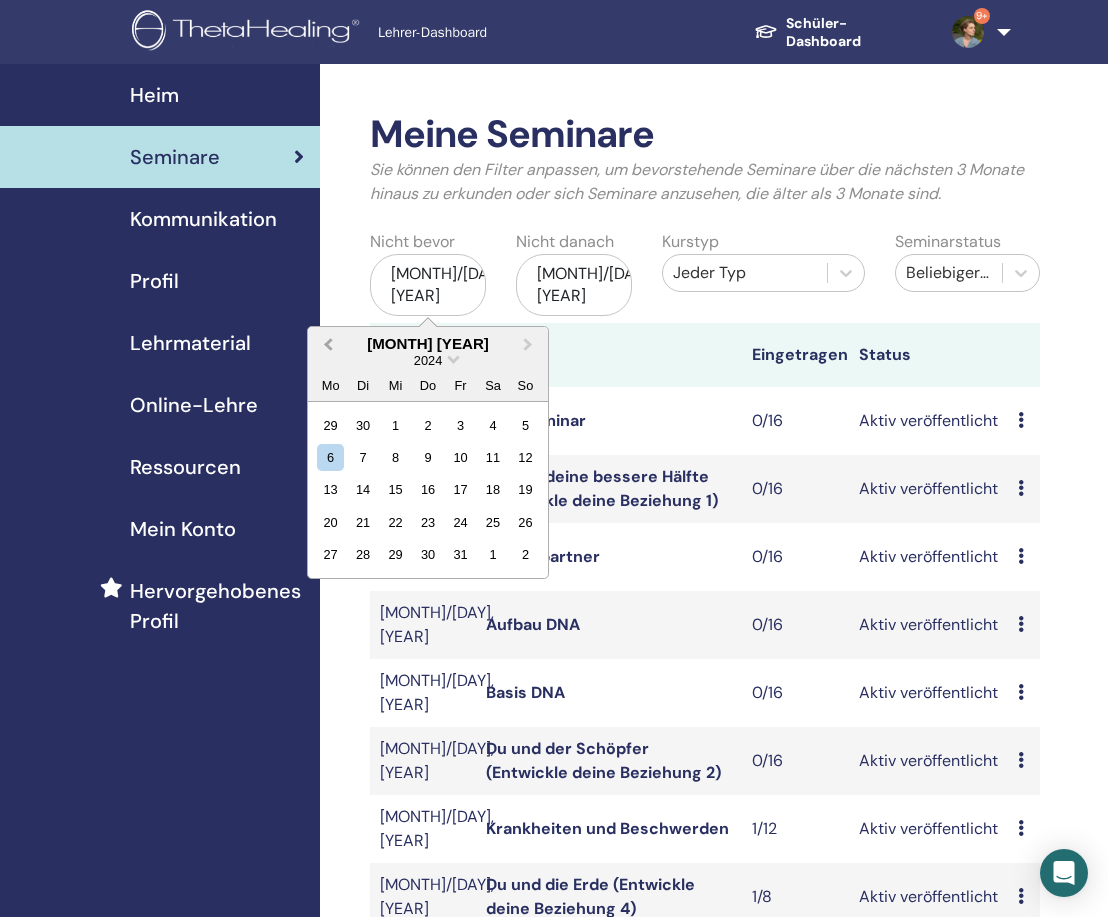 click on "Previous Month" at bounding box center [326, 345] 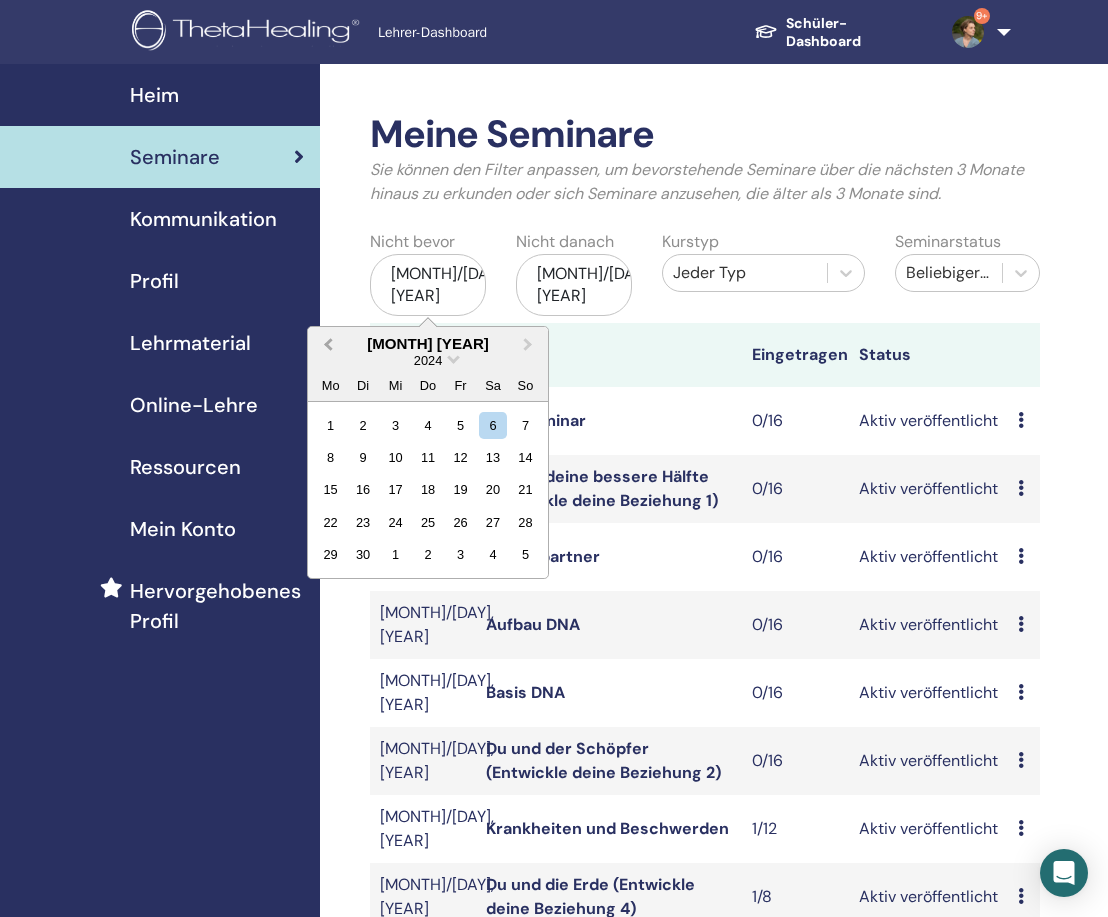 click on "Previous Month" at bounding box center (326, 345) 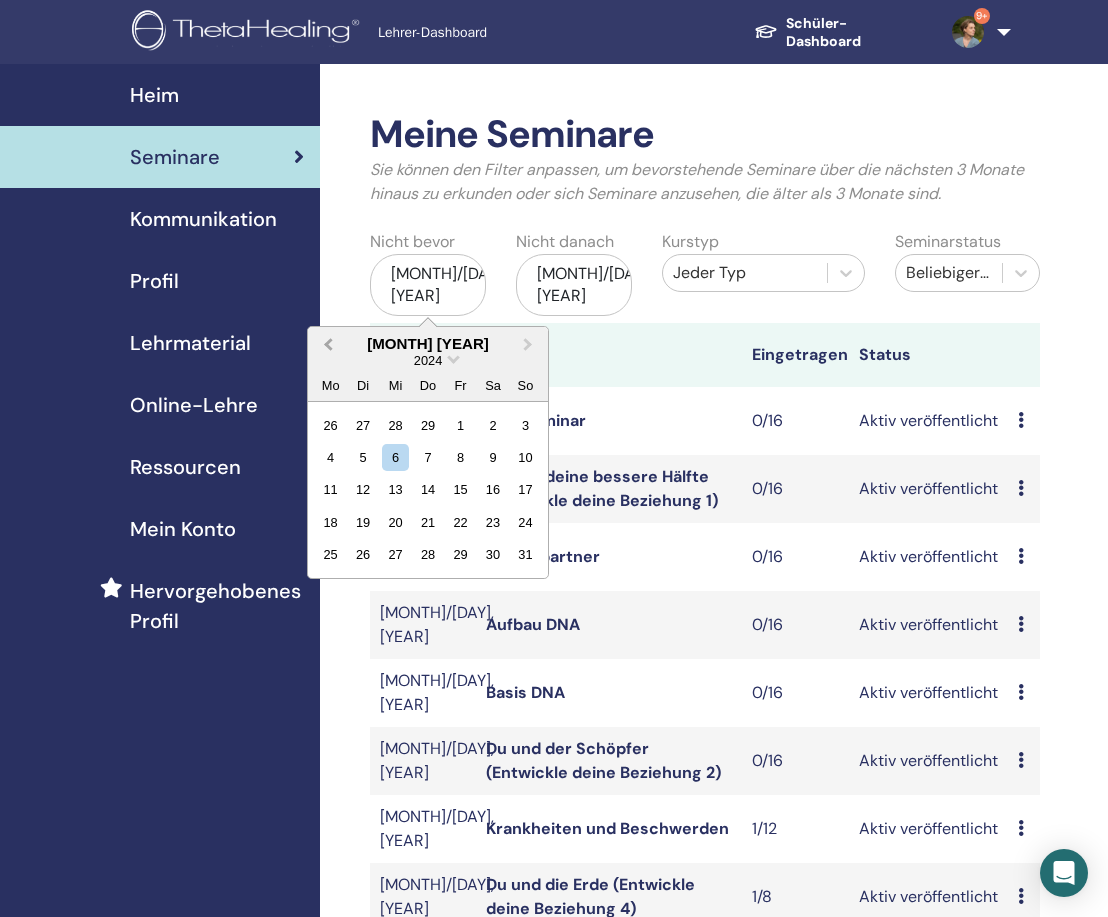 click on "Previous Month" at bounding box center (326, 345) 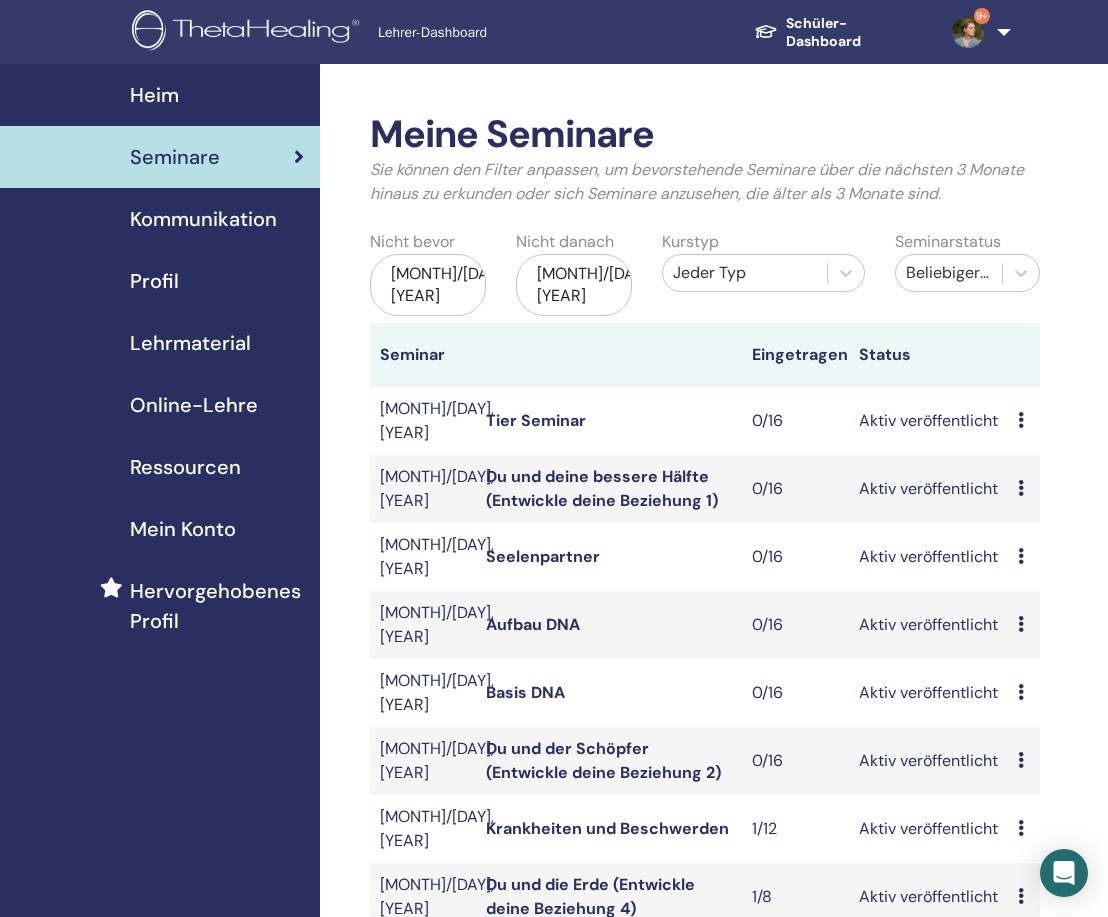 click at bounding box center (609, 355) 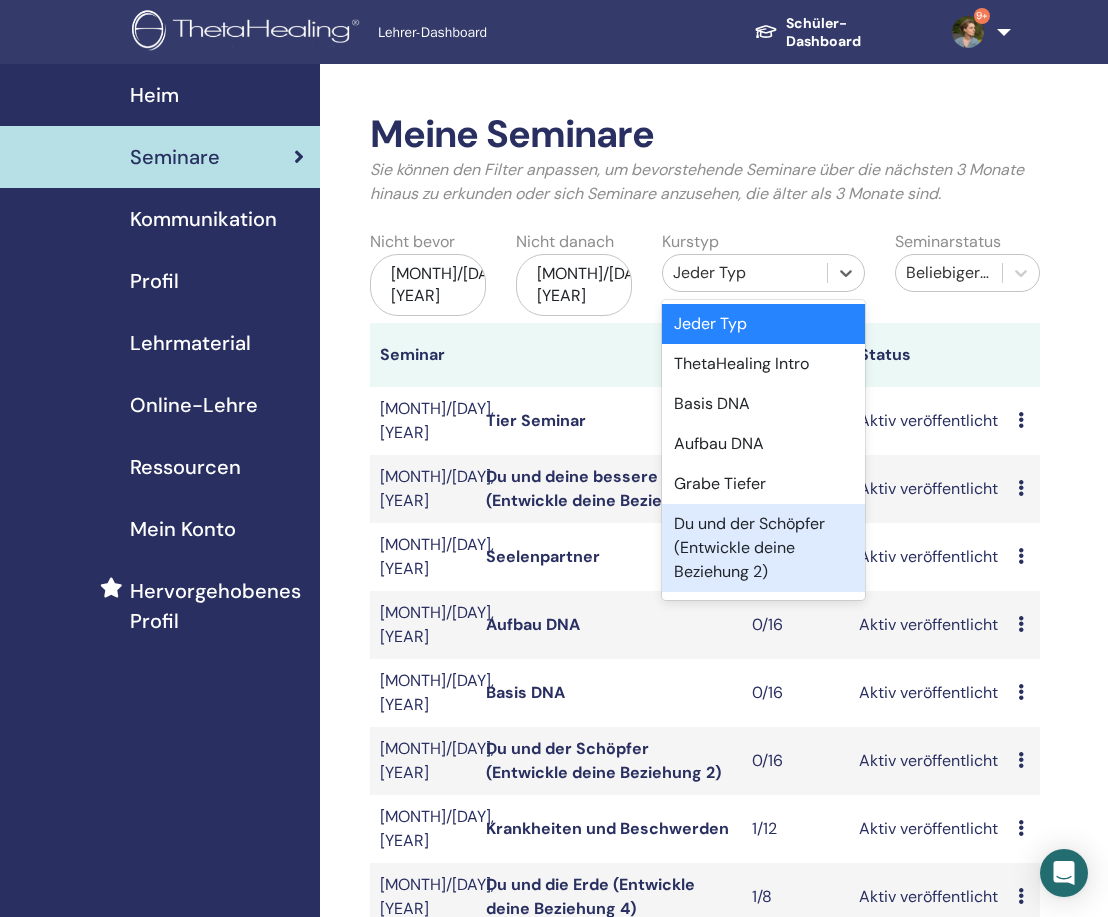 click on "Du und der Schöpfer (Entwickle deine Beziehung 2)" at bounding box center (763, 548) 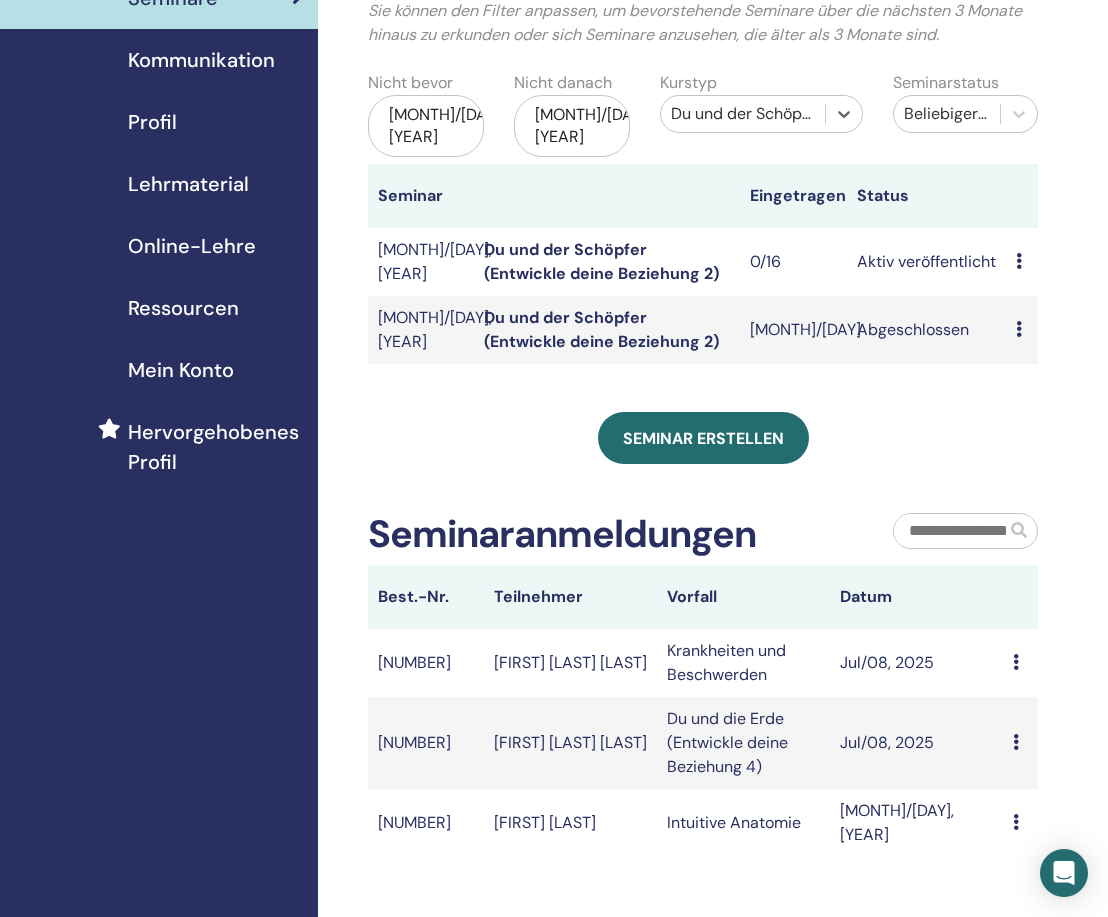 scroll, scrollTop: 160, scrollLeft: 2, axis: both 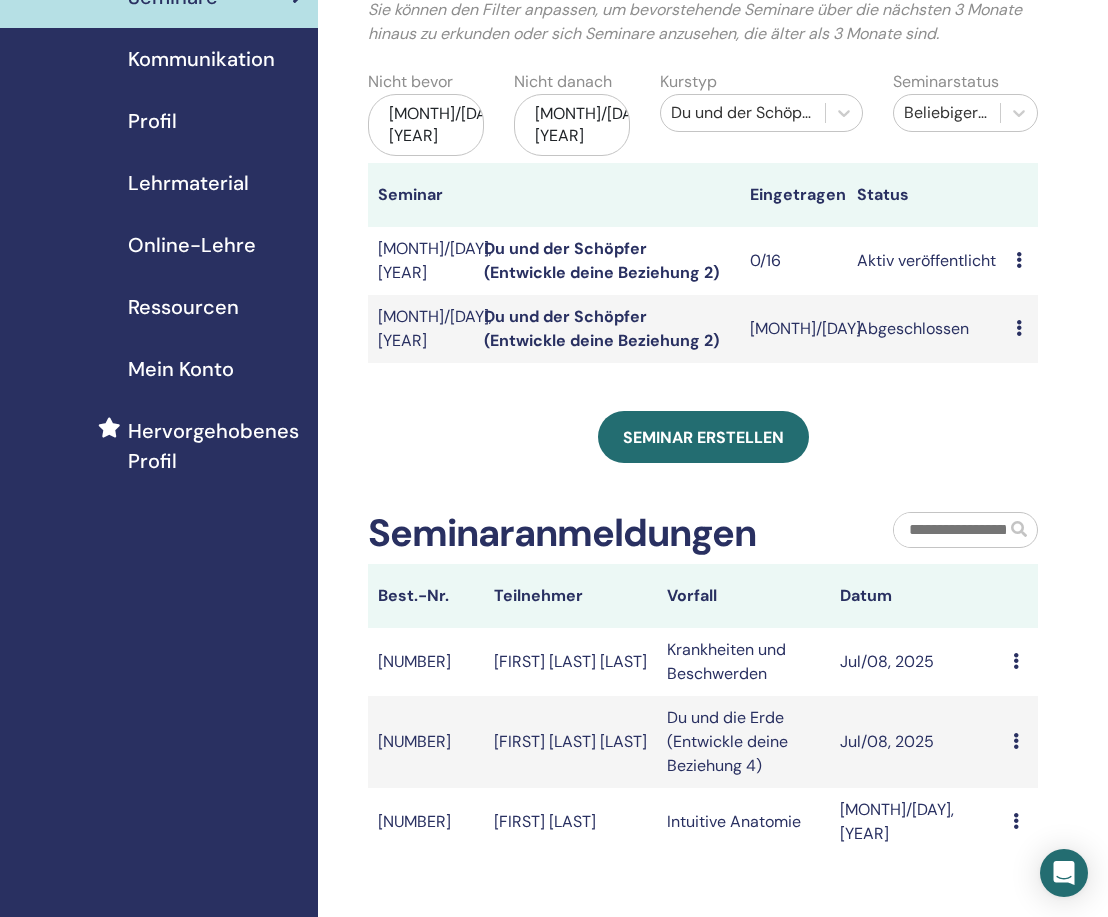 click on "Du und der Schöpfer (Entwickle deine Beziehung 2)" at bounding box center (601, 328) 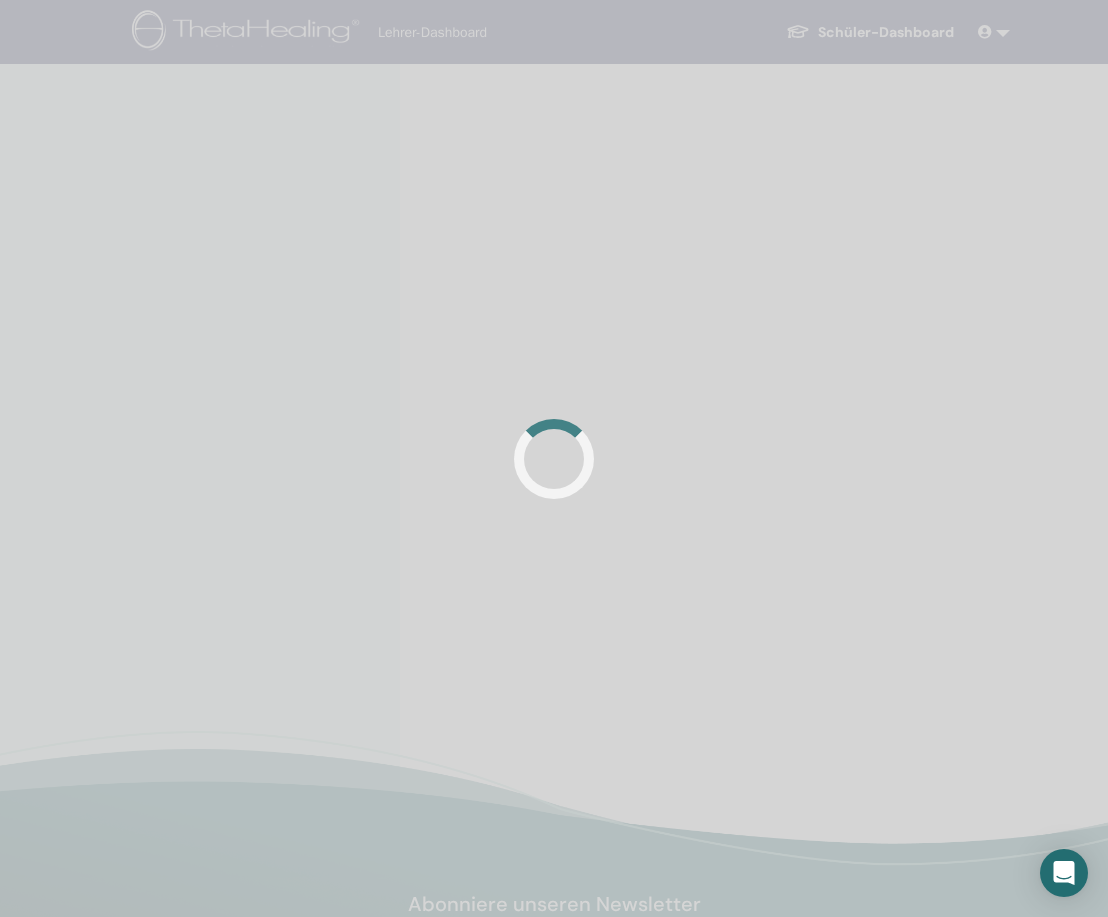 scroll, scrollTop: 0, scrollLeft: 0, axis: both 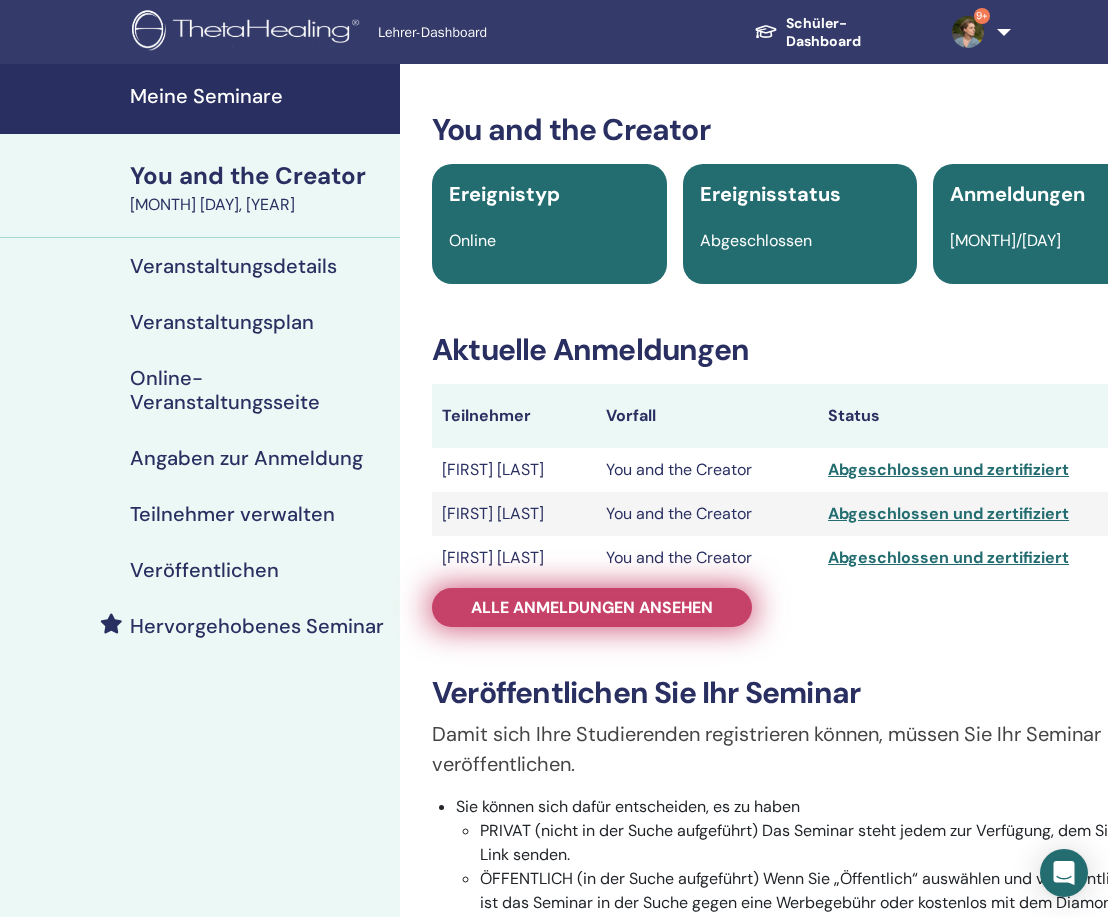 click on "Alle Anmeldungen ansehen" at bounding box center [592, 607] 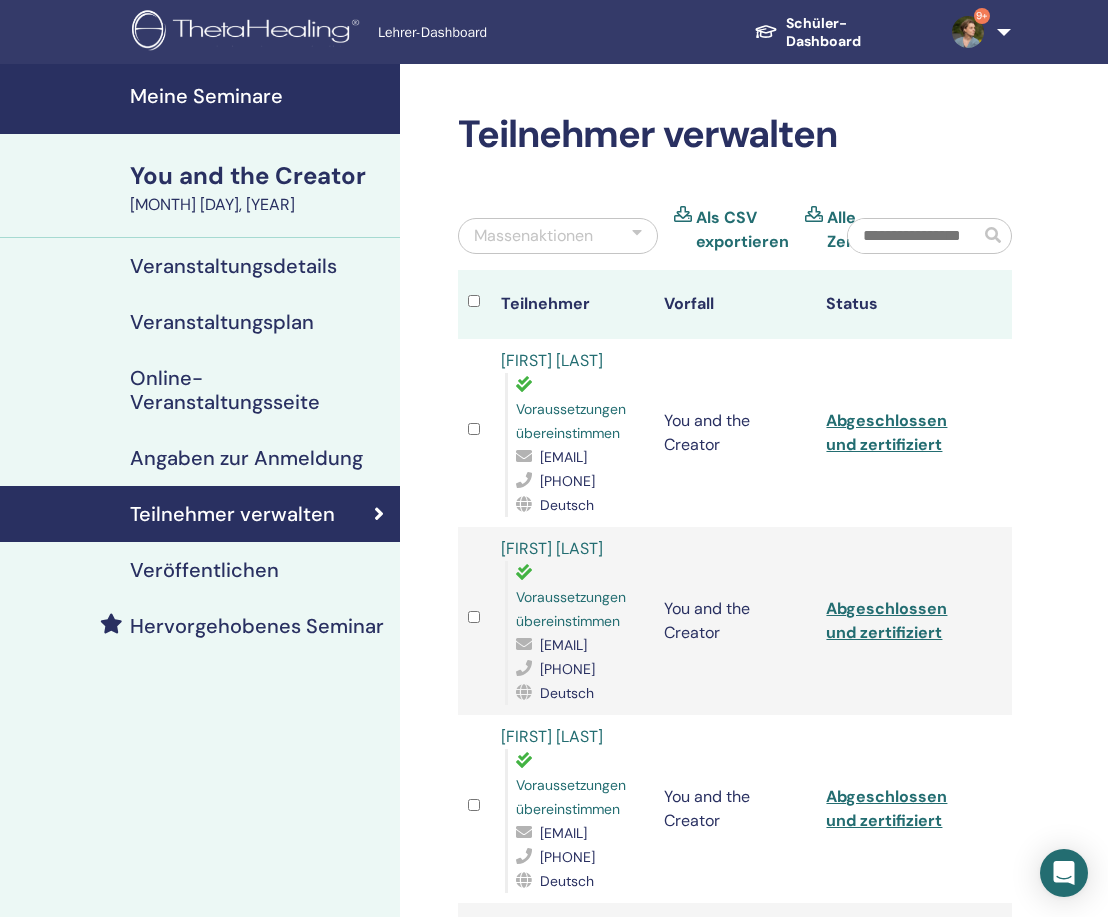 scroll, scrollTop: 0, scrollLeft: 0, axis: both 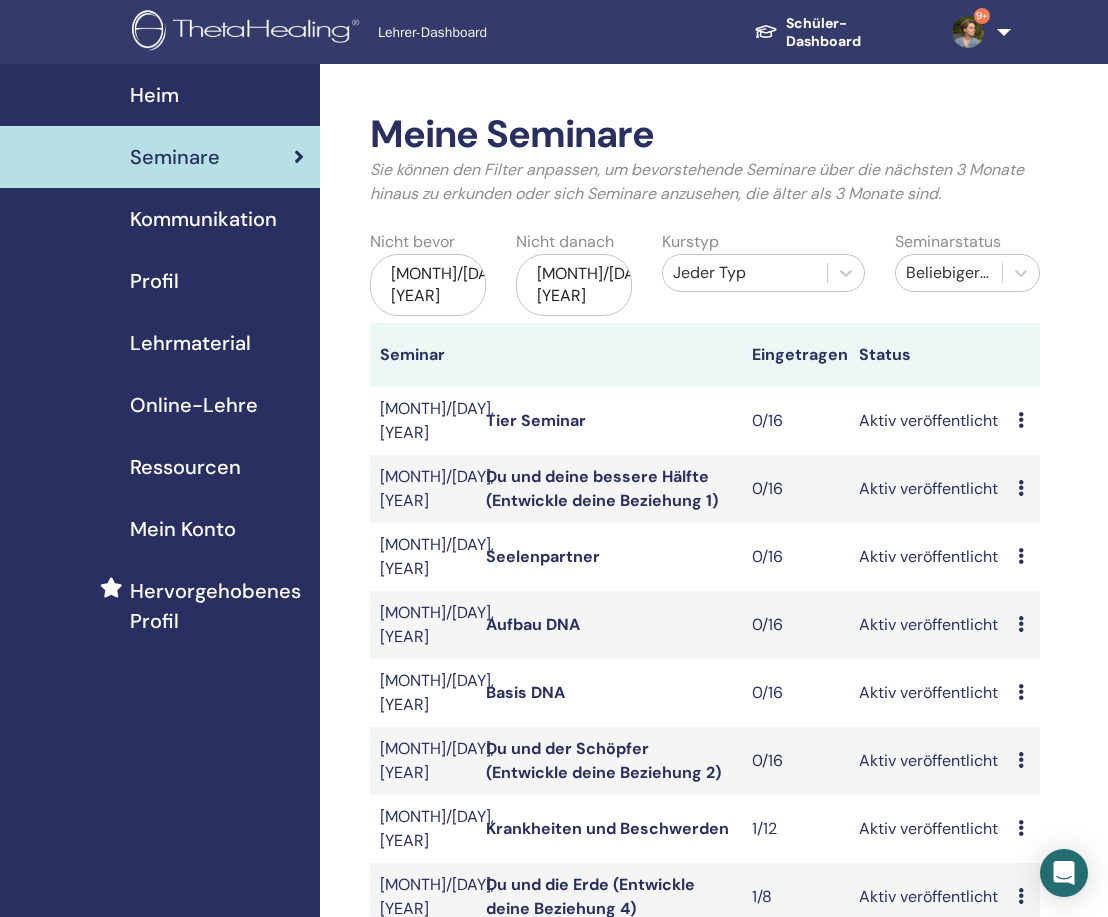 click on "[MONTH]/[DAY], [YEAR]" at bounding box center [428, 285] 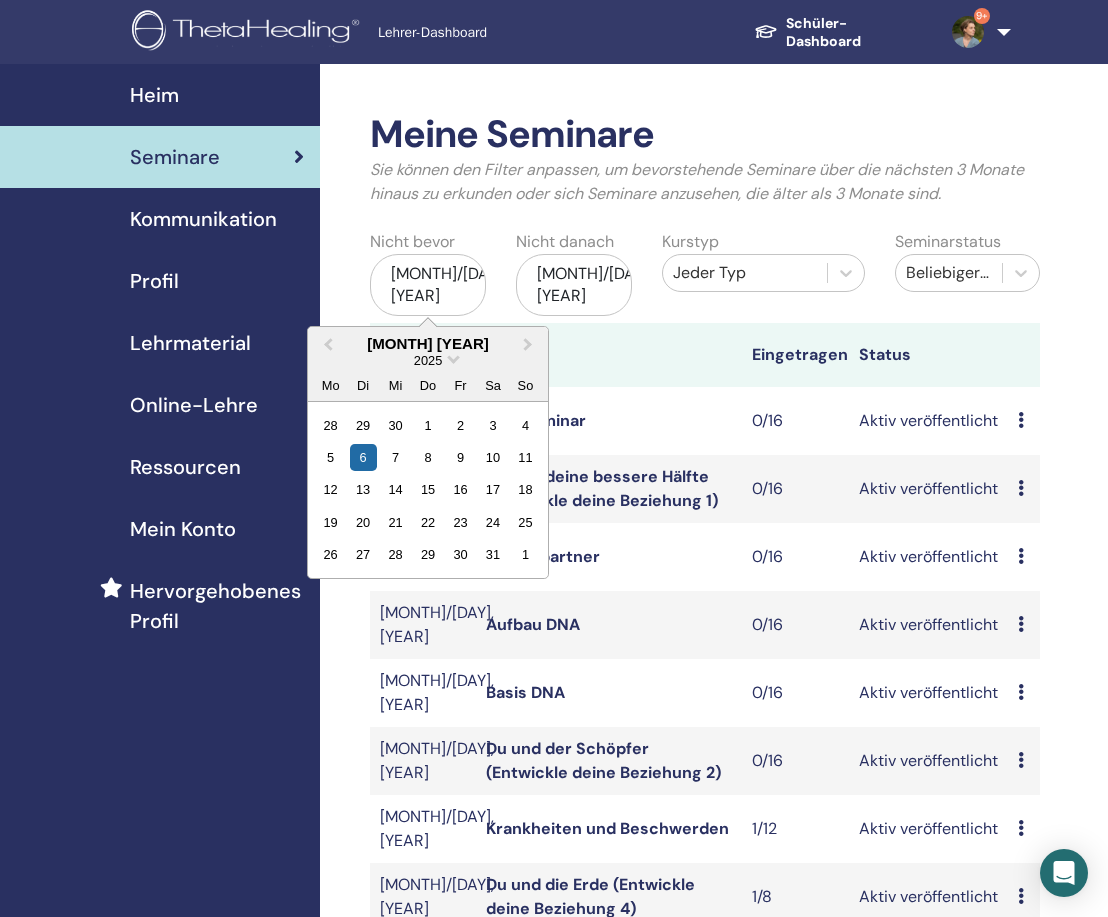 click on "2025" at bounding box center [428, 360] 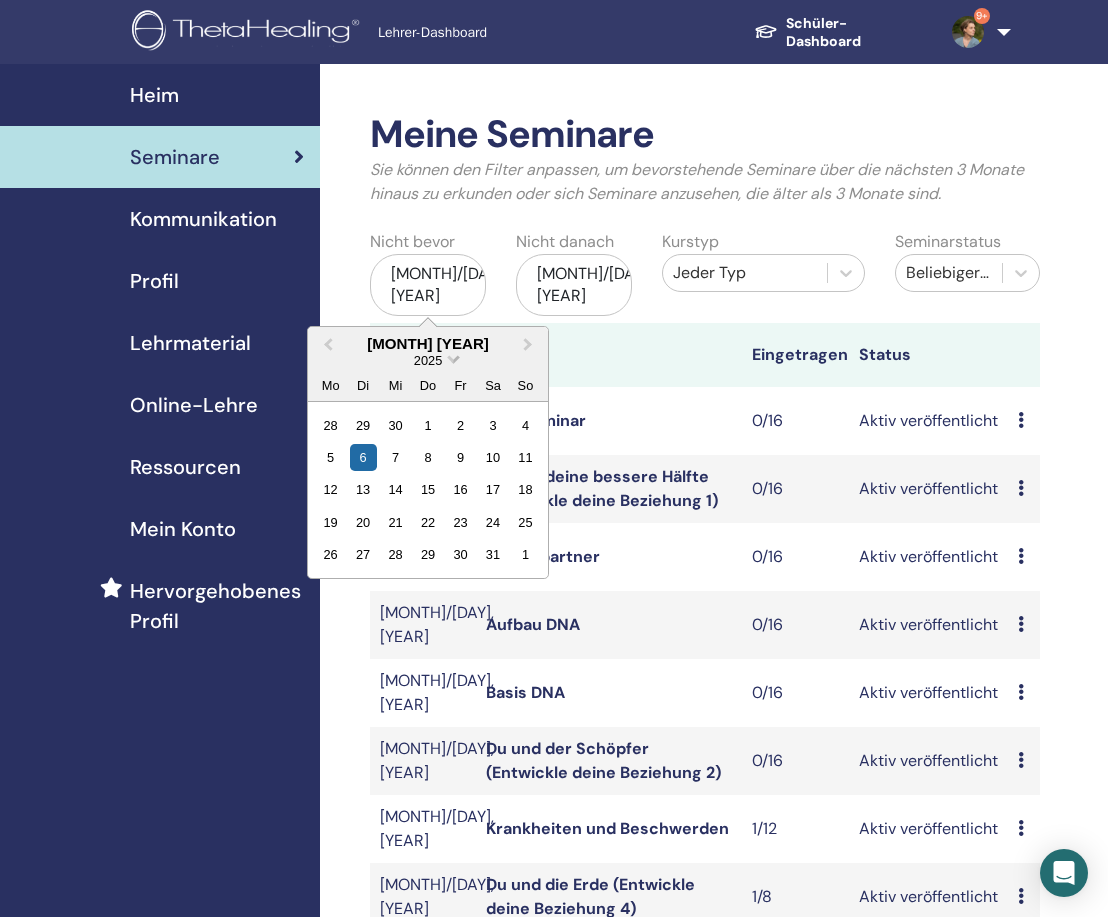 click at bounding box center [453, 357] 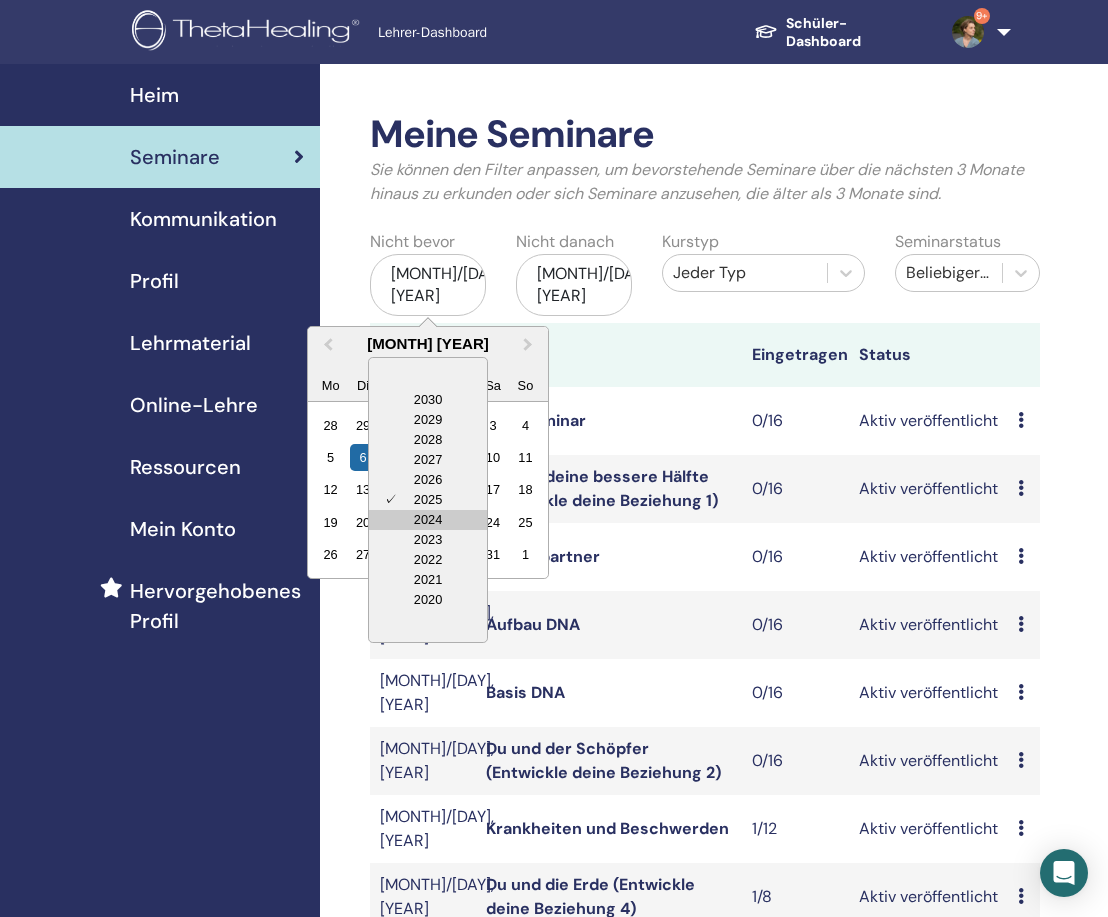 click on "2024" at bounding box center [428, 520] 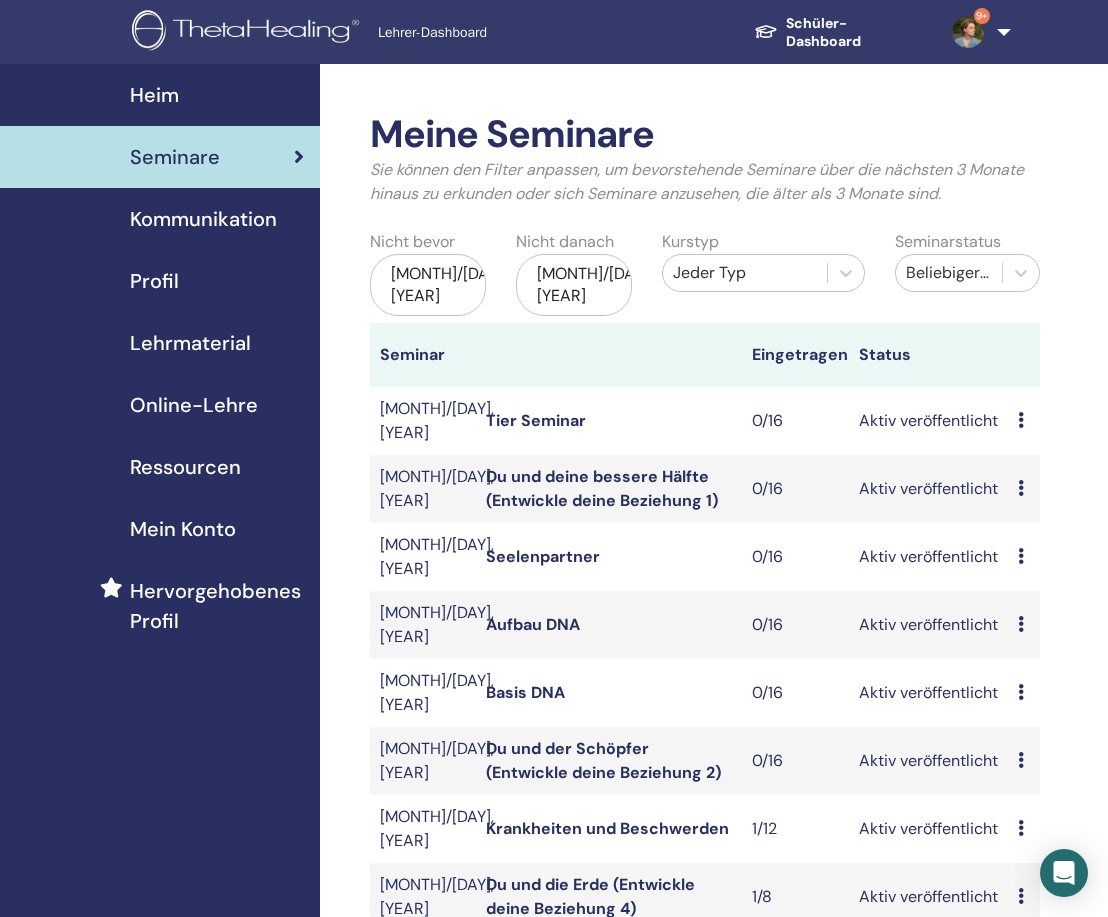 click on "Jeder Typ" at bounding box center (745, 273) 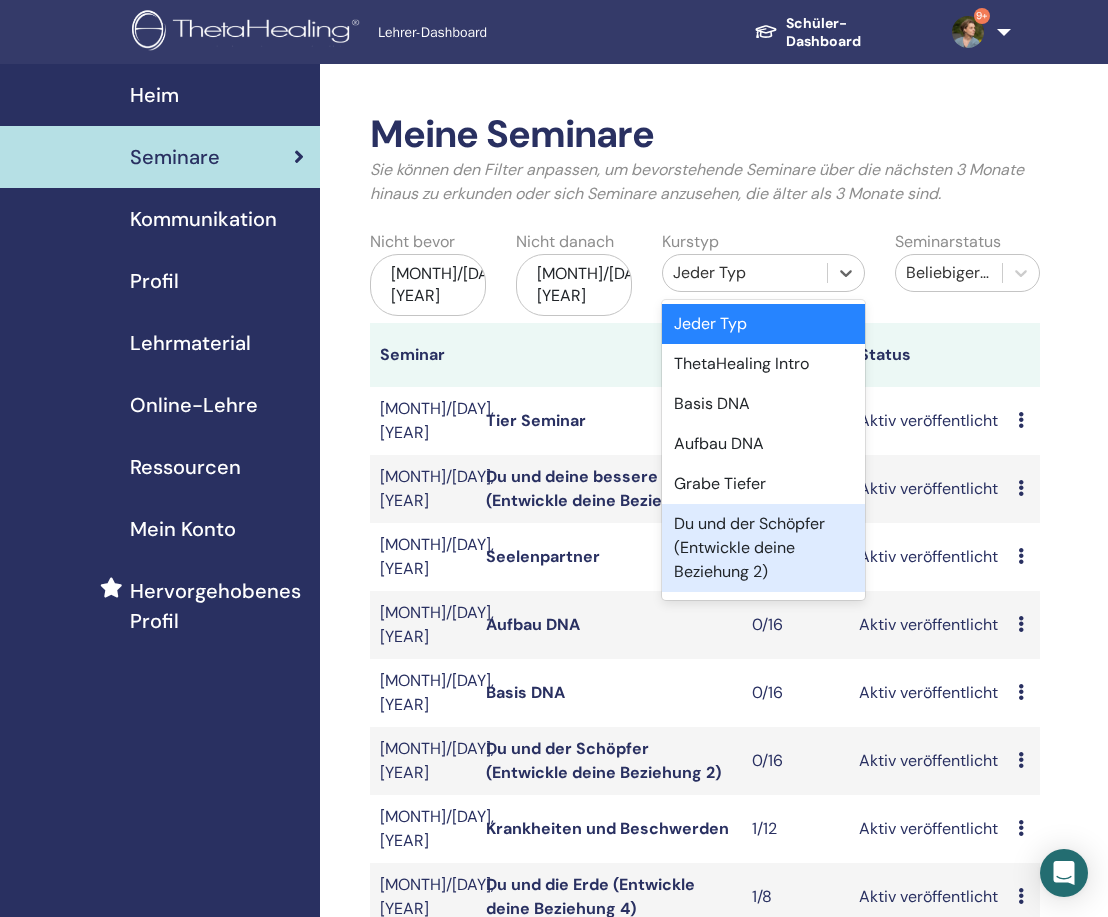 click on "Du und der Schöpfer (Entwickle deine Beziehung 2)" at bounding box center [763, 548] 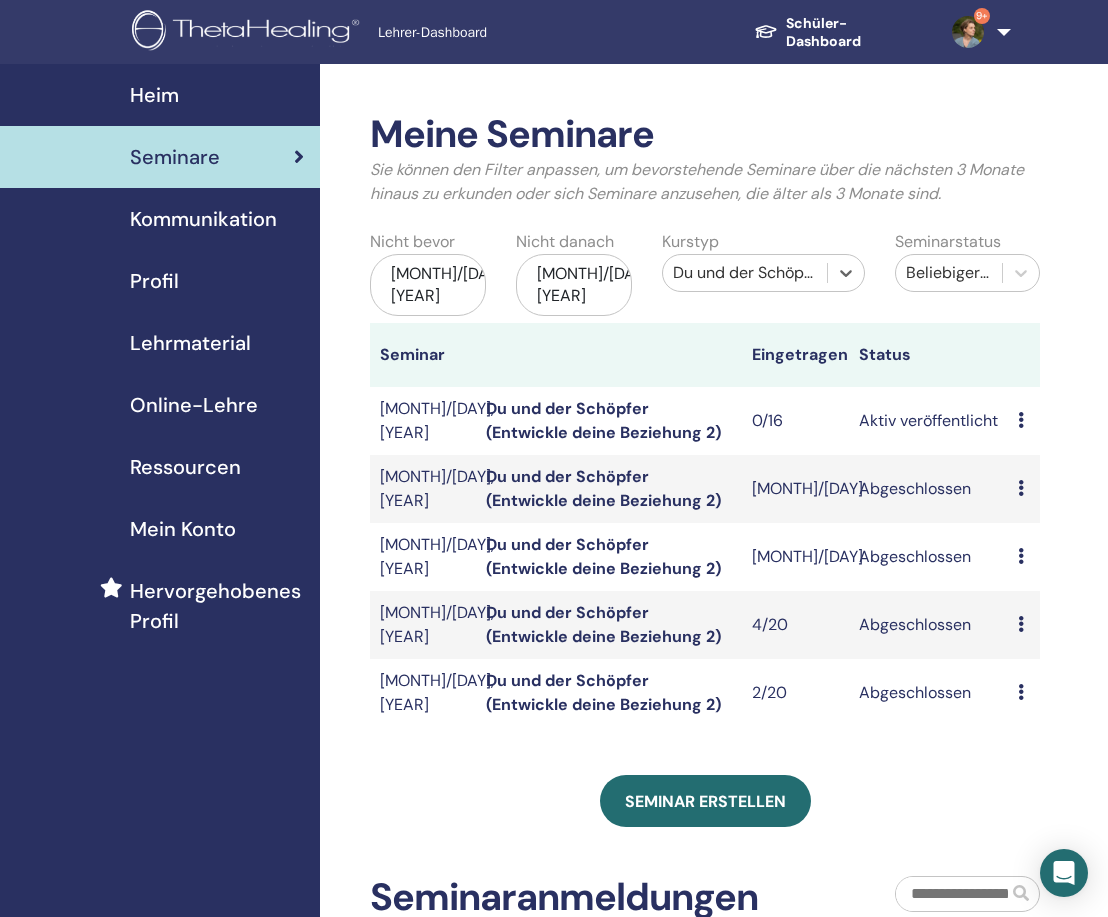 click on "Du und der Schöpfer (Entwickle deine Beziehung 2)" at bounding box center [603, 556] 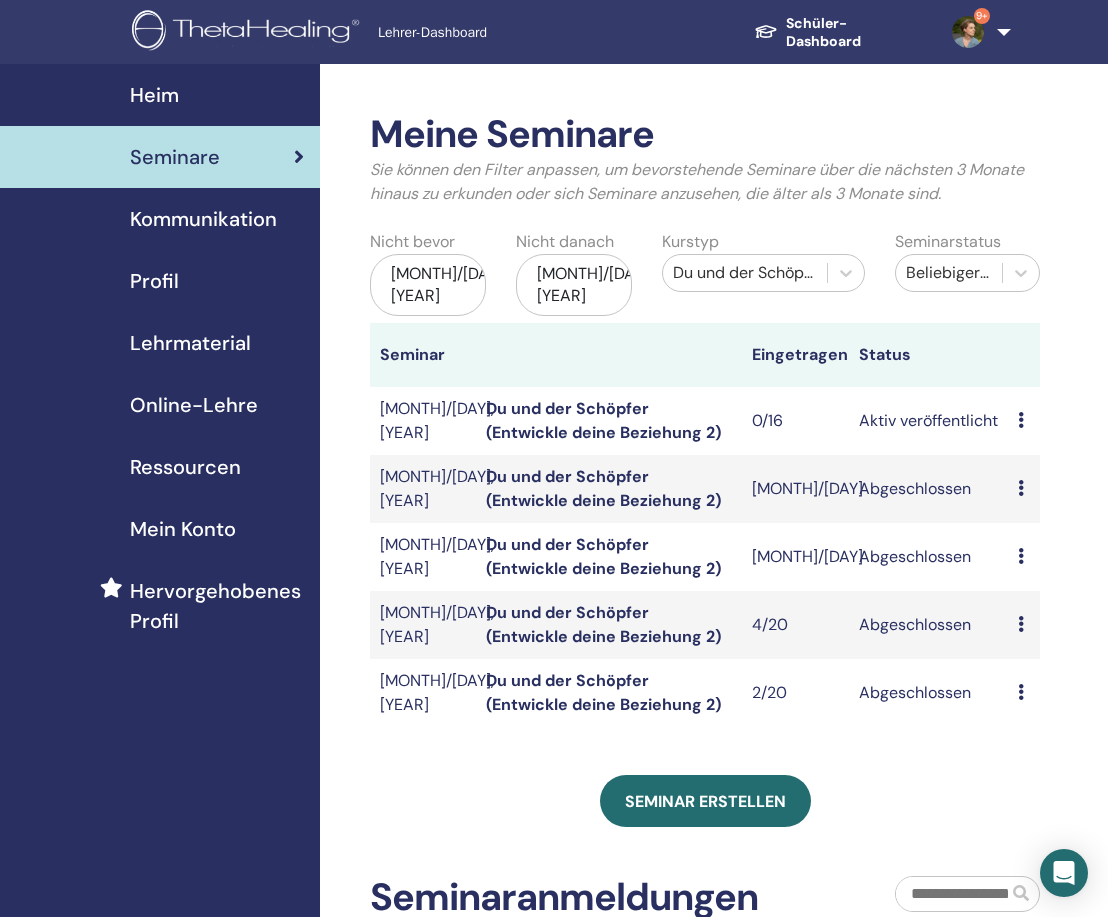 click on "Du und der Schöpfer (Entwickle deine Beziehung 2)" at bounding box center [603, 624] 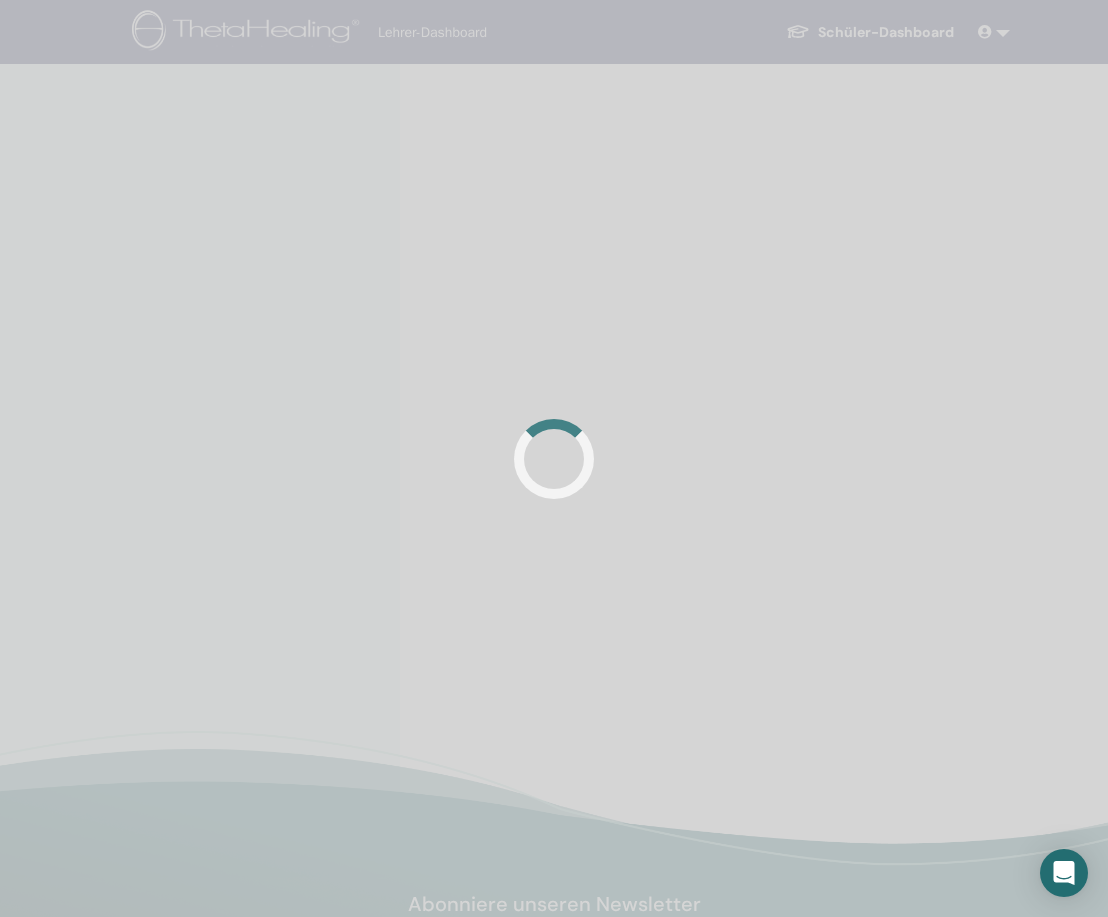 scroll, scrollTop: 0, scrollLeft: 0, axis: both 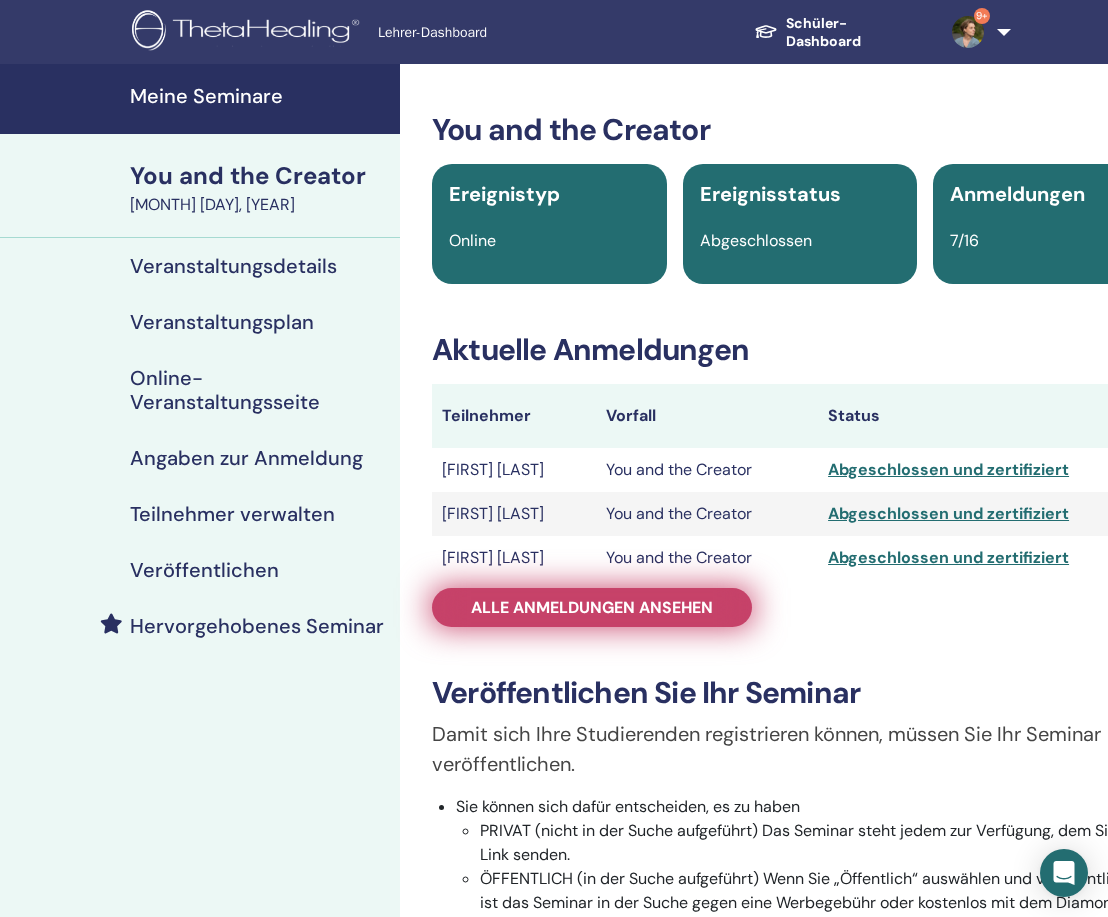 click on "Alle Anmeldungen ansehen" at bounding box center (592, 607) 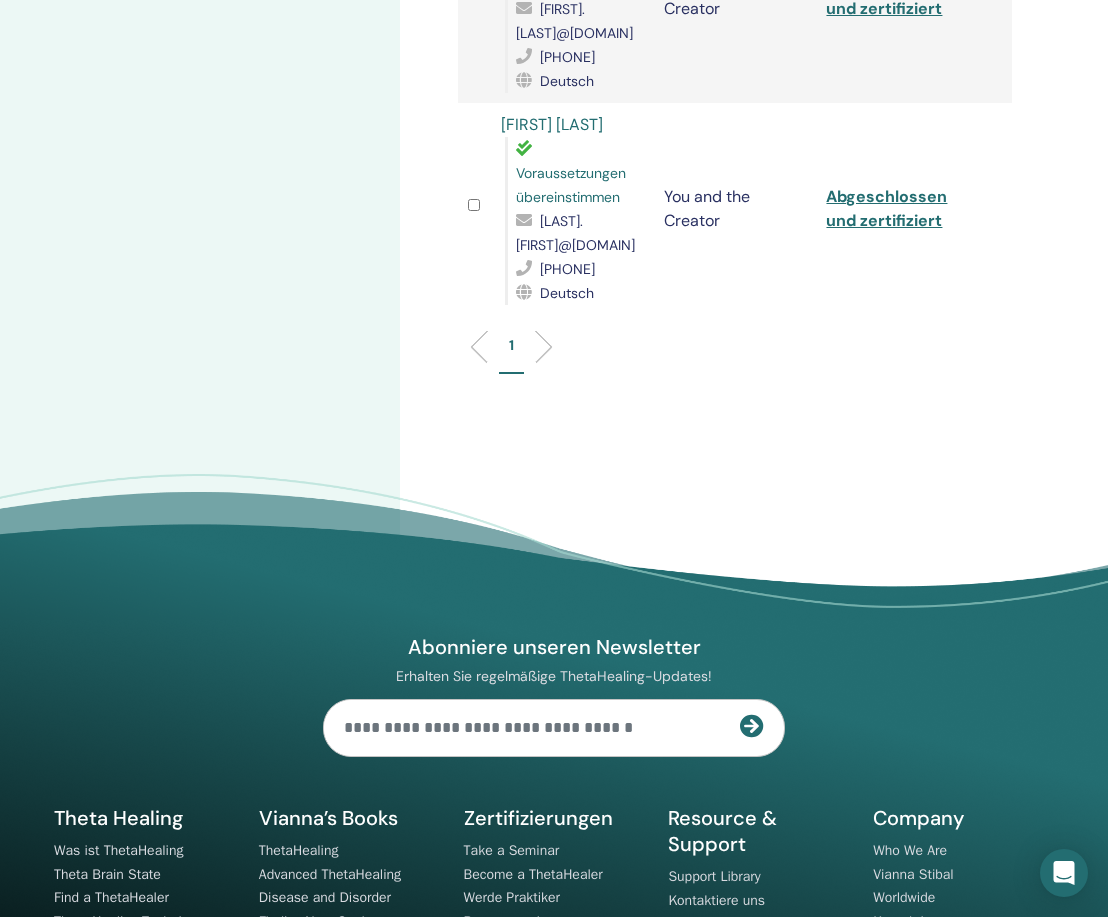 scroll, scrollTop: 1510, scrollLeft: 0, axis: vertical 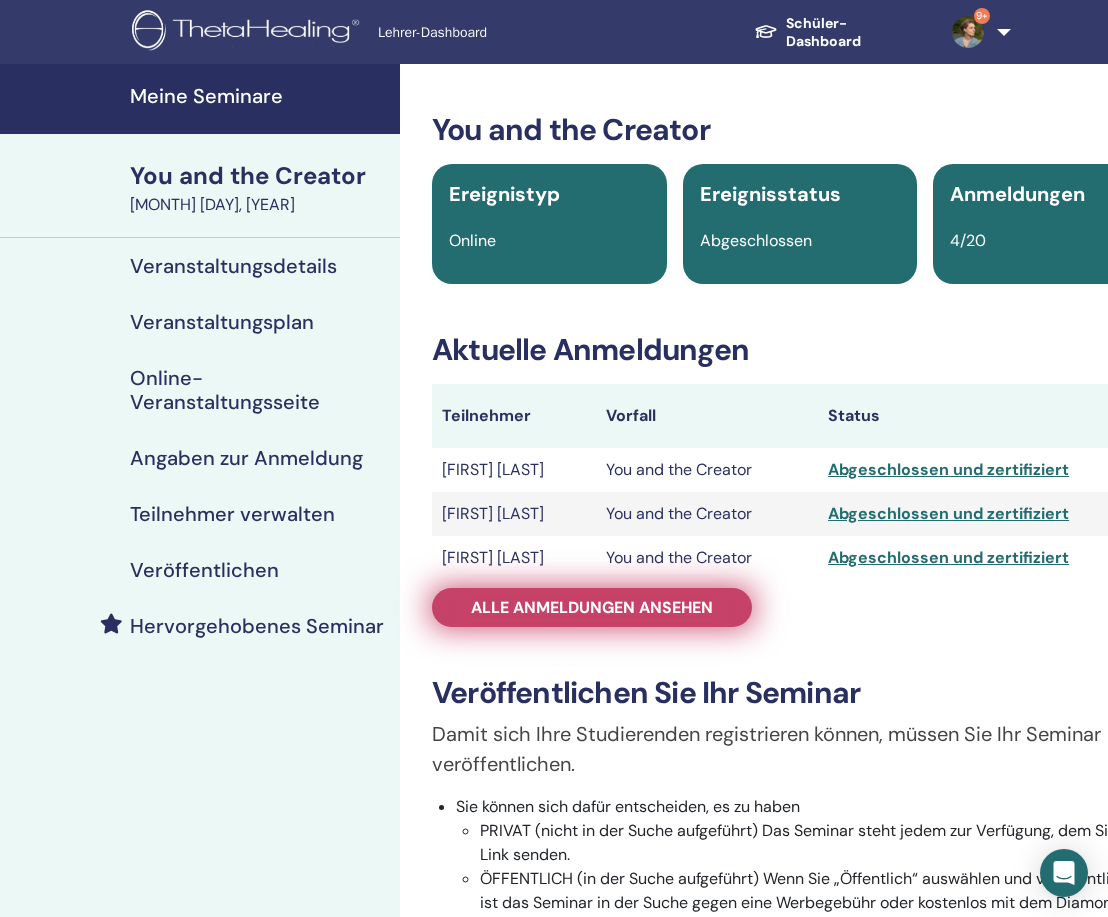 click on "Alle Anmeldungen ansehen" at bounding box center [592, 607] 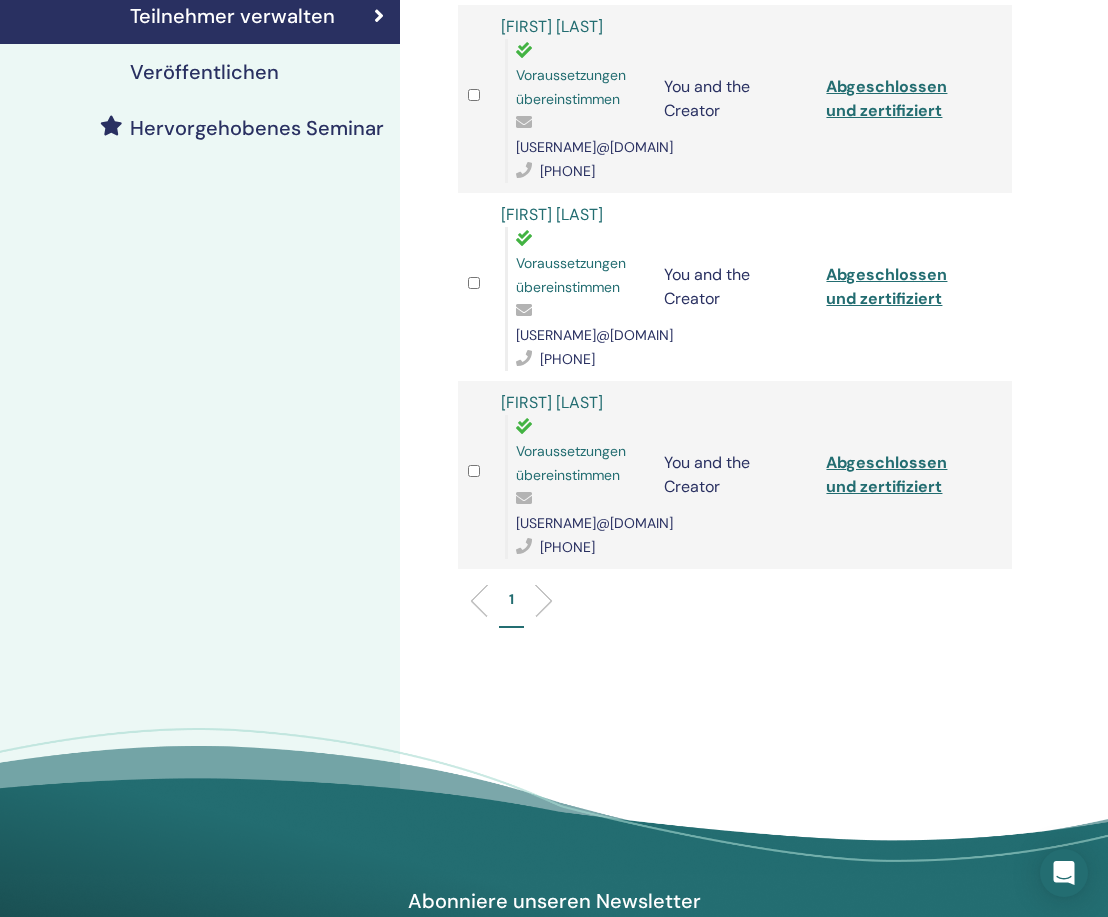 scroll, scrollTop: 509, scrollLeft: 0, axis: vertical 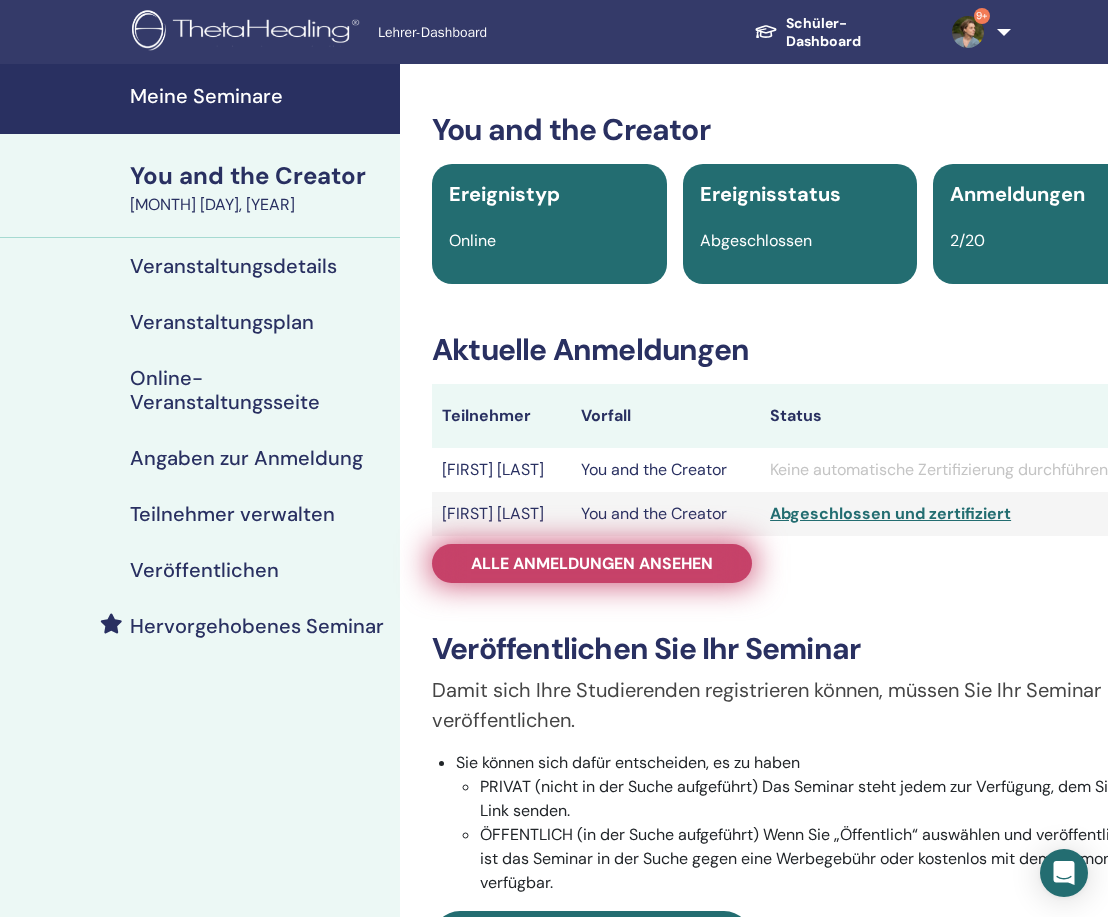click on "Alle Anmeldungen ansehen" at bounding box center (592, 563) 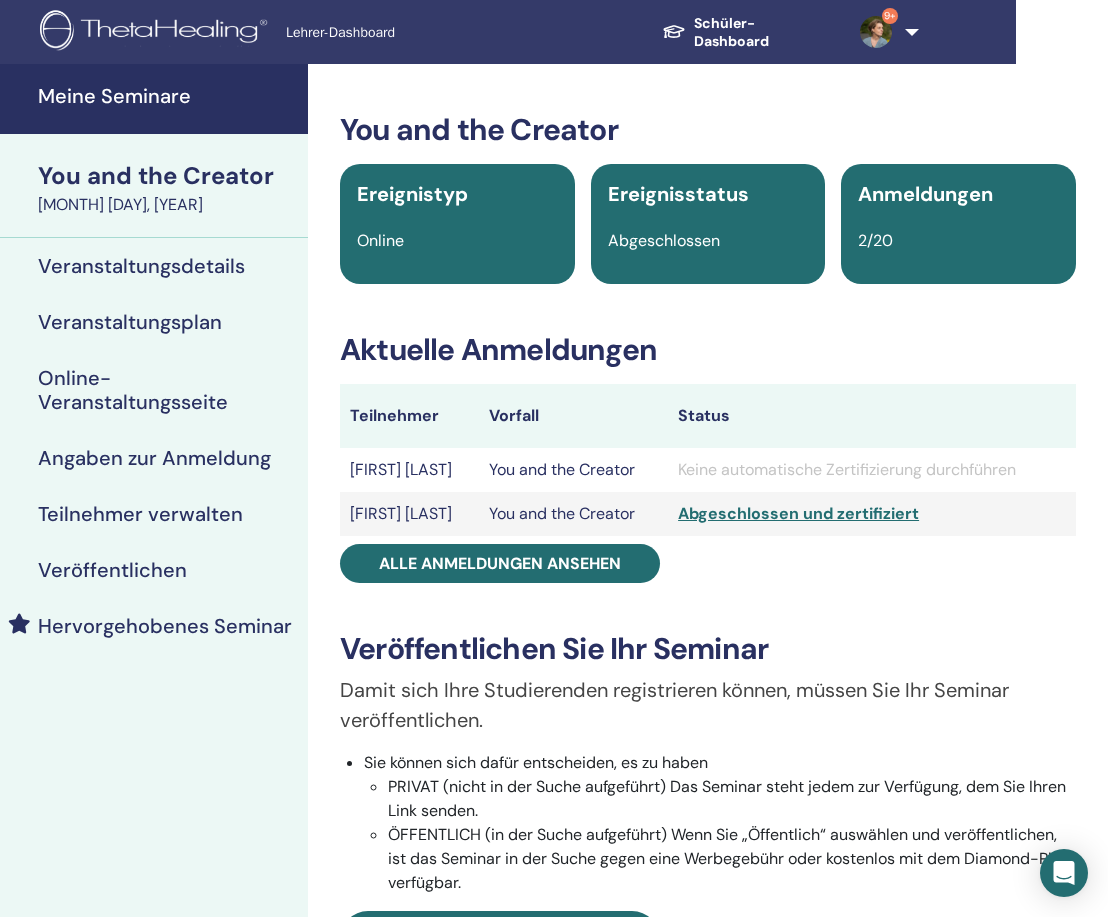 scroll, scrollTop: 0, scrollLeft: 92, axis: horizontal 